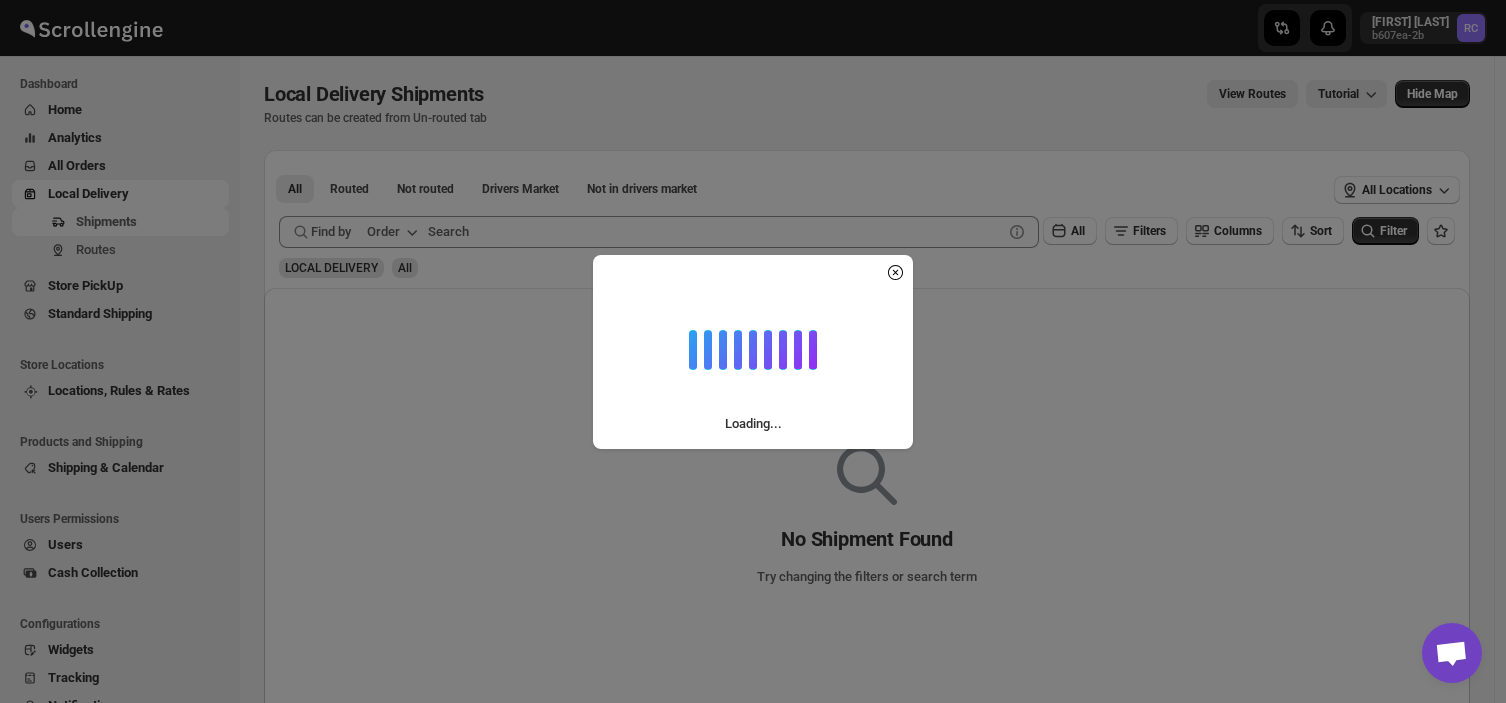 scroll, scrollTop: 0, scrollLeft: 0, axis: both 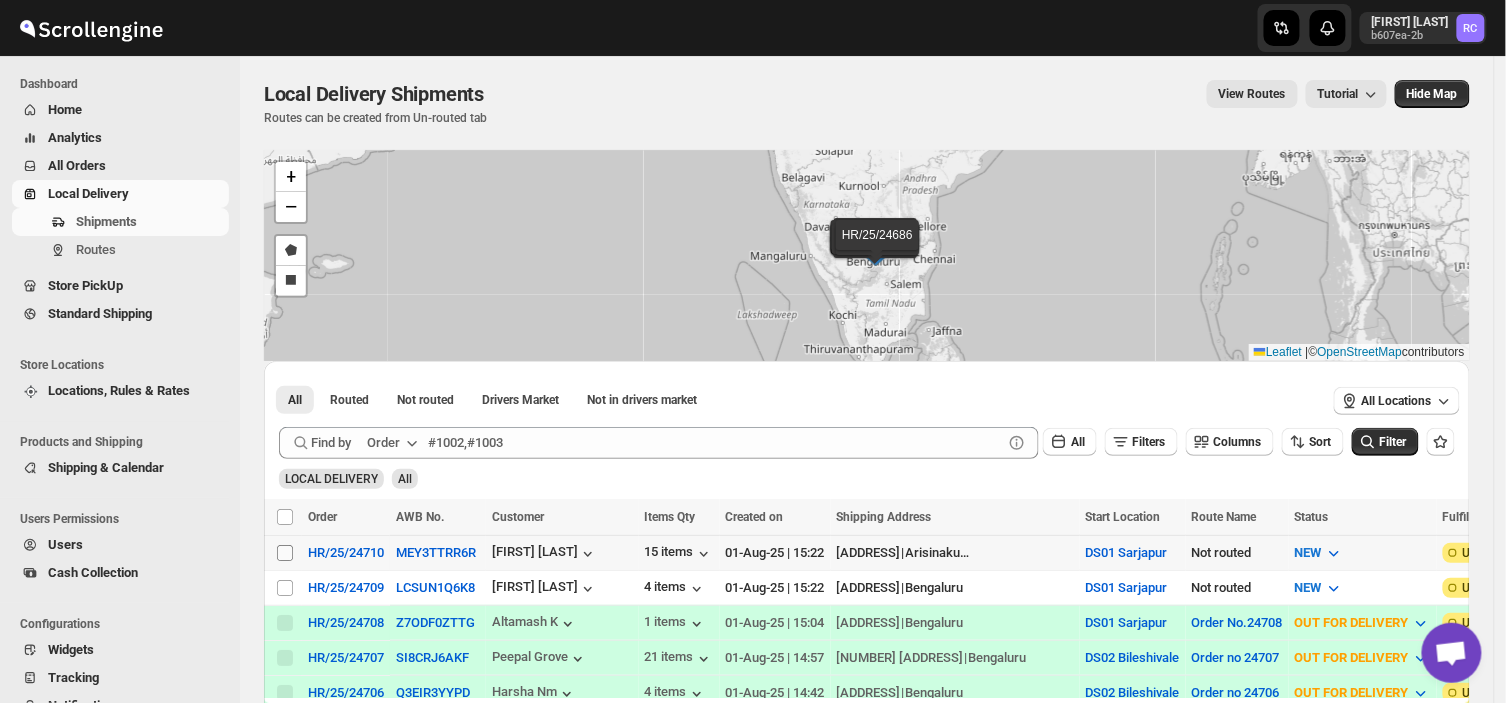 click on "Select shipment" at bounding box center [285, 553] 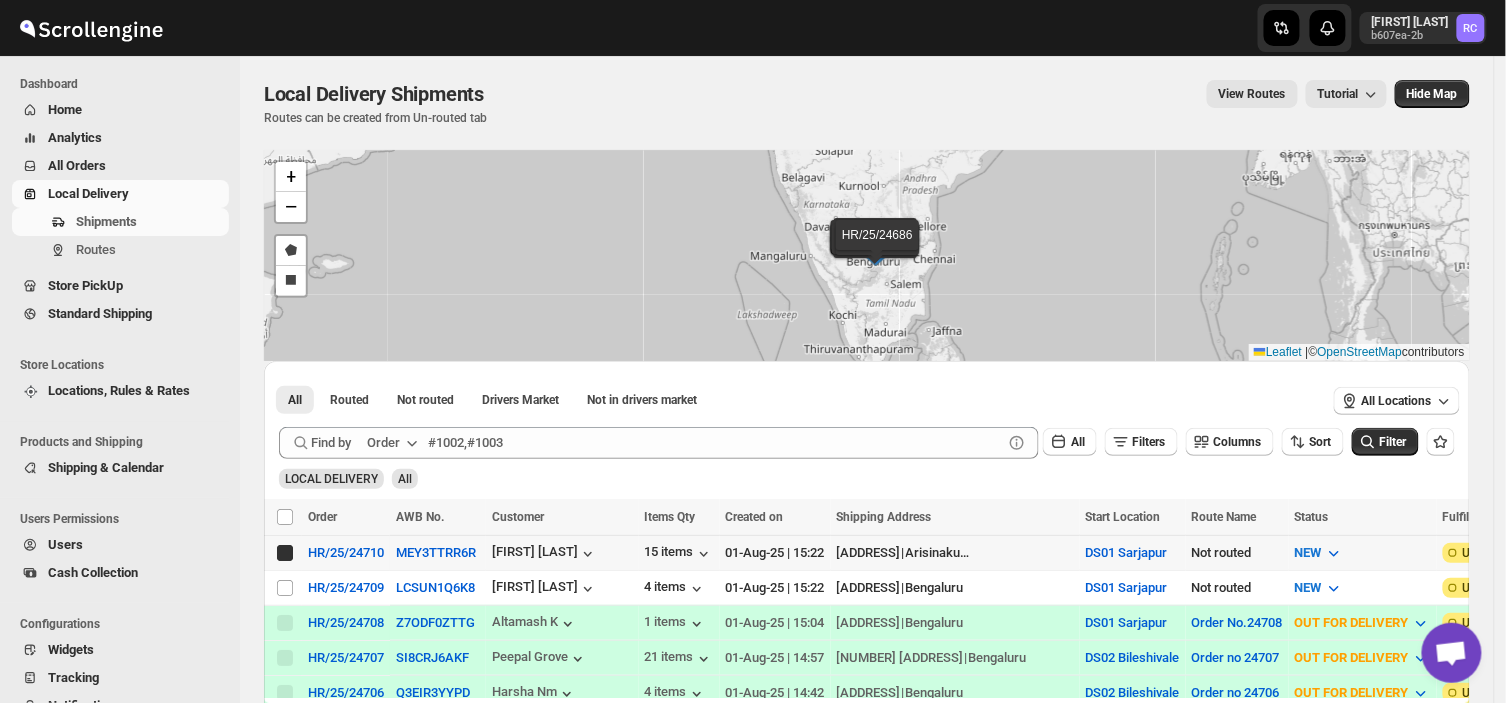 checkbox on "true" 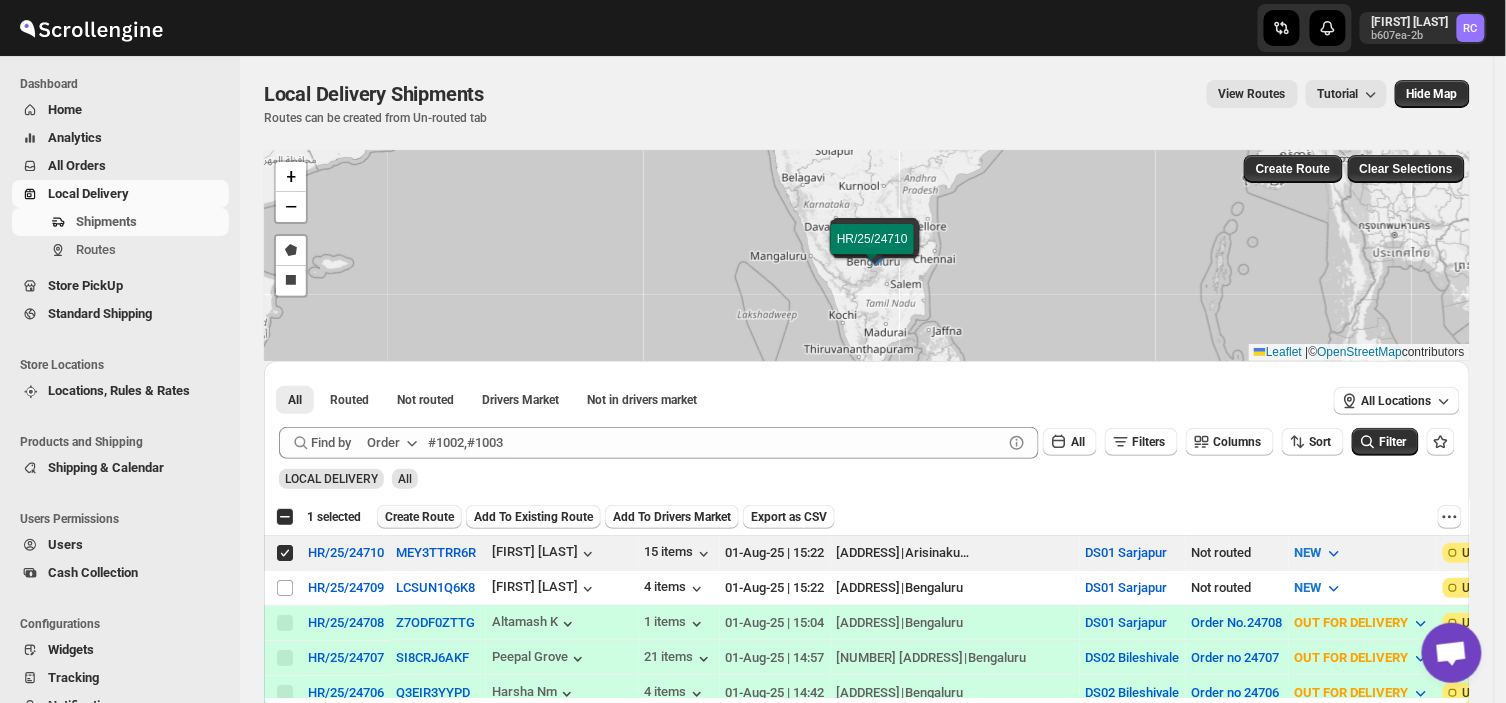 drag, startPoint x: 282, startPoint y: 545, endPoint x: 413, endPoint y: 513, distance: 134.85178 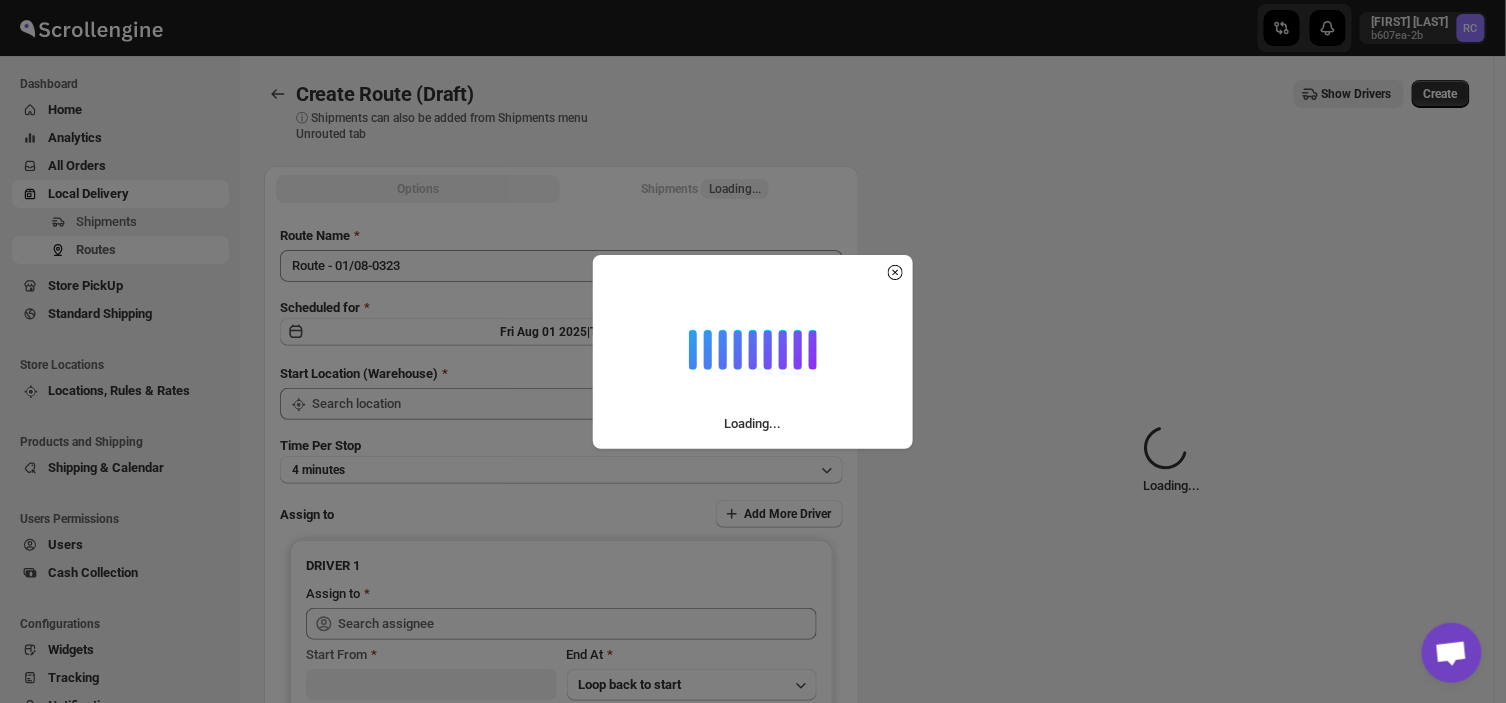 type on "DS01 Sarjapur" 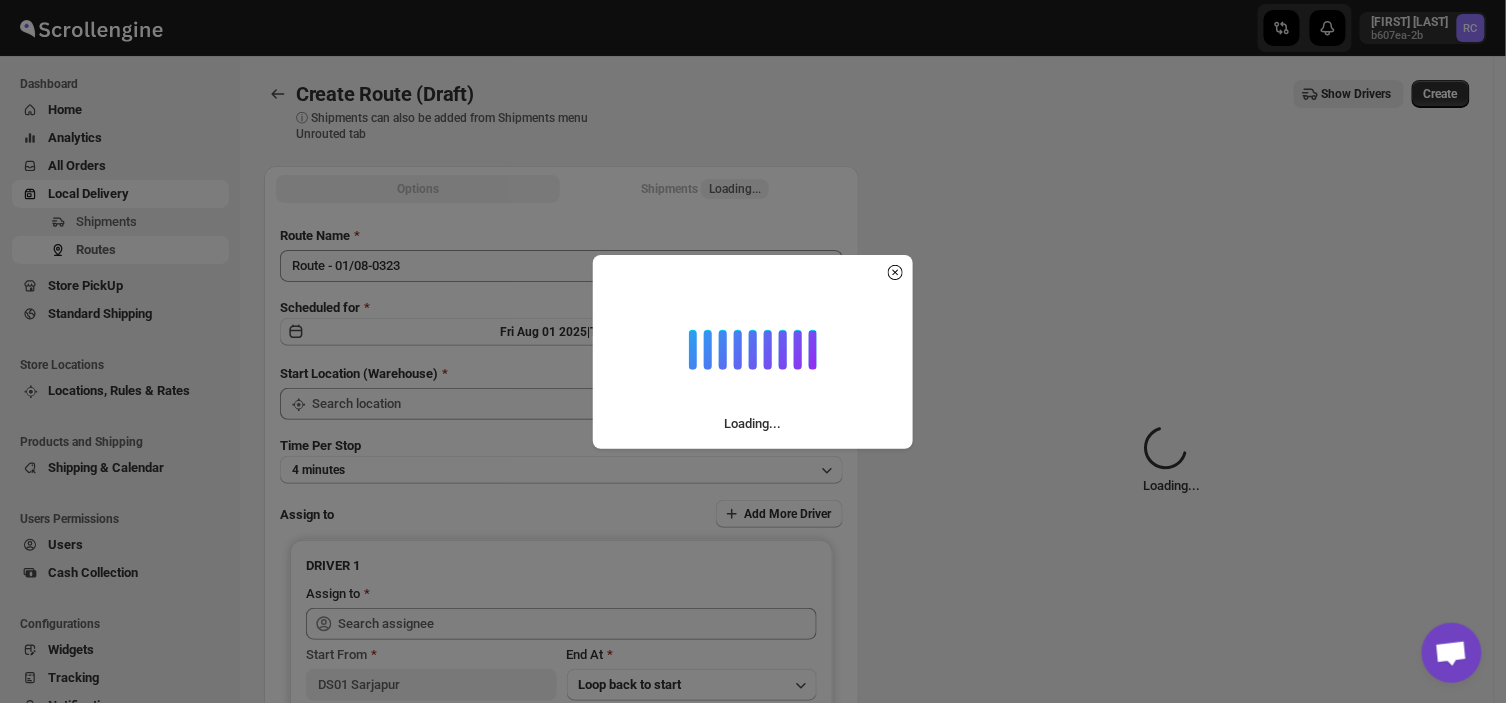 type on "DS01 Sarjapur" 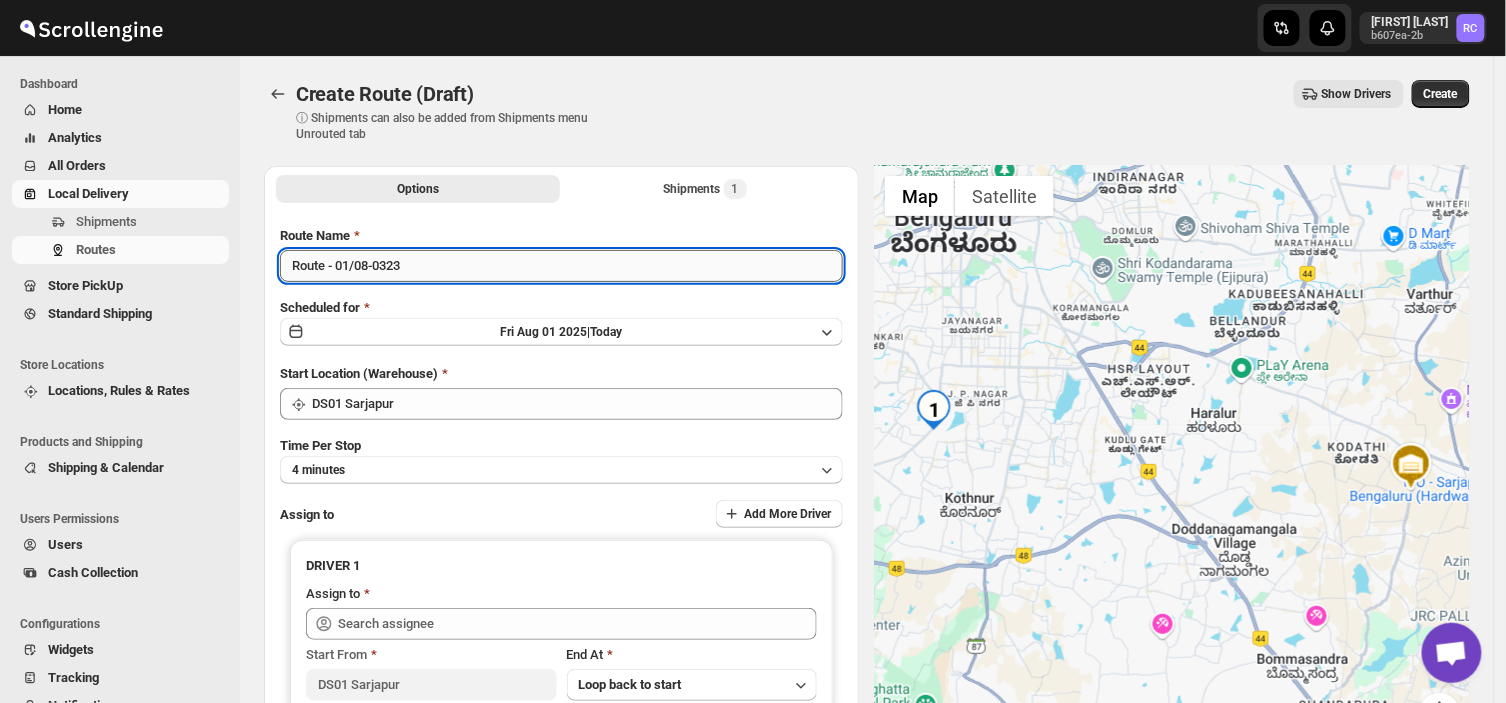 click on "Route - 01/08-0323" at bounding box center (561, 266) 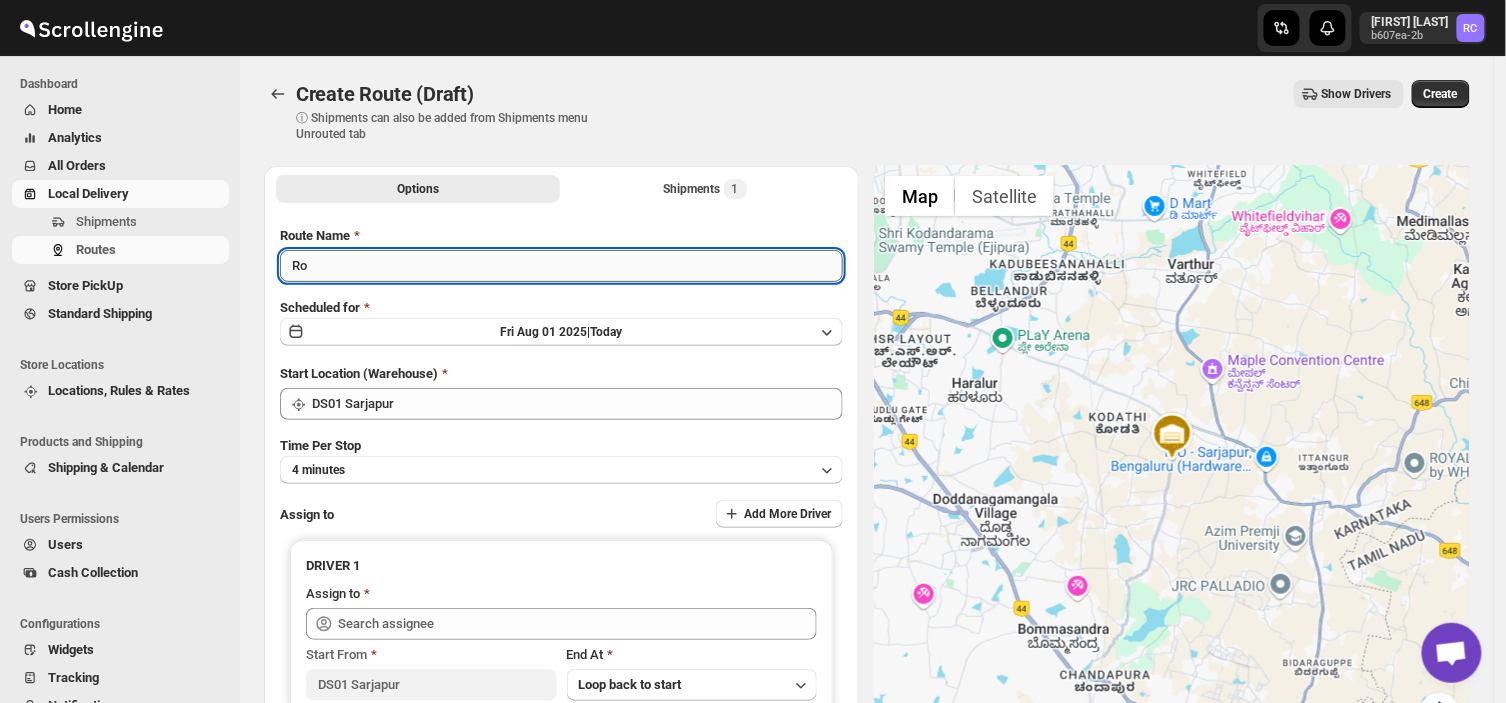 type on "R" 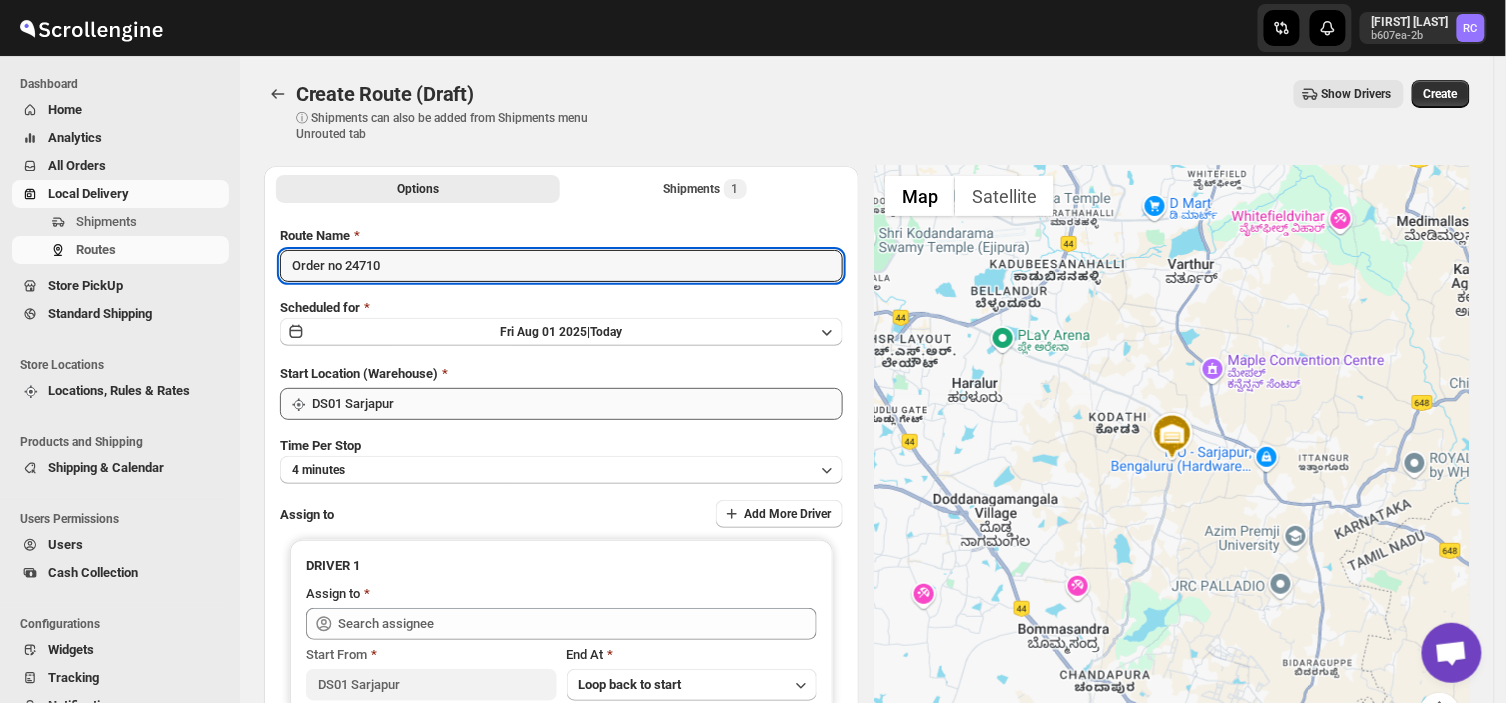 type on "Order no 24710" 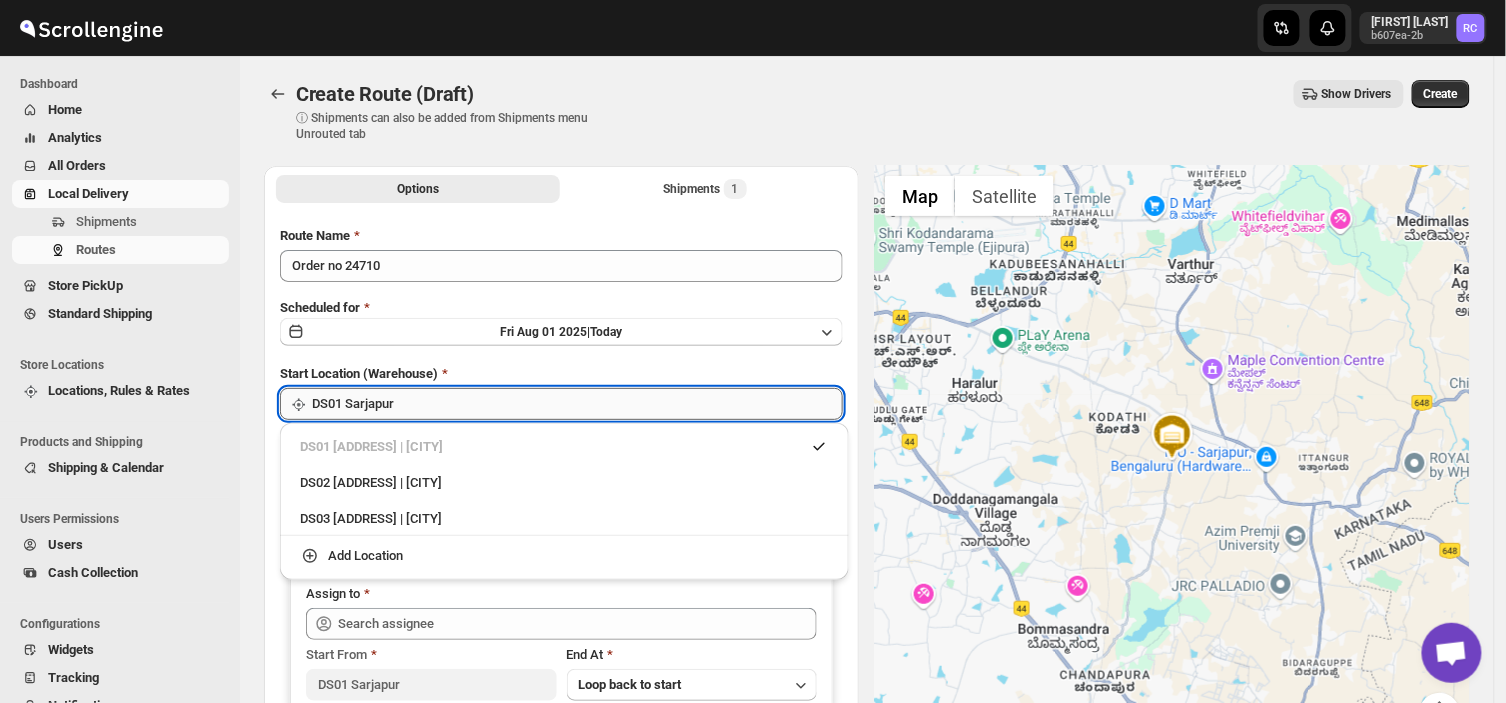 click on "DS01 Sarjapur" at bounding box center [577, 404] 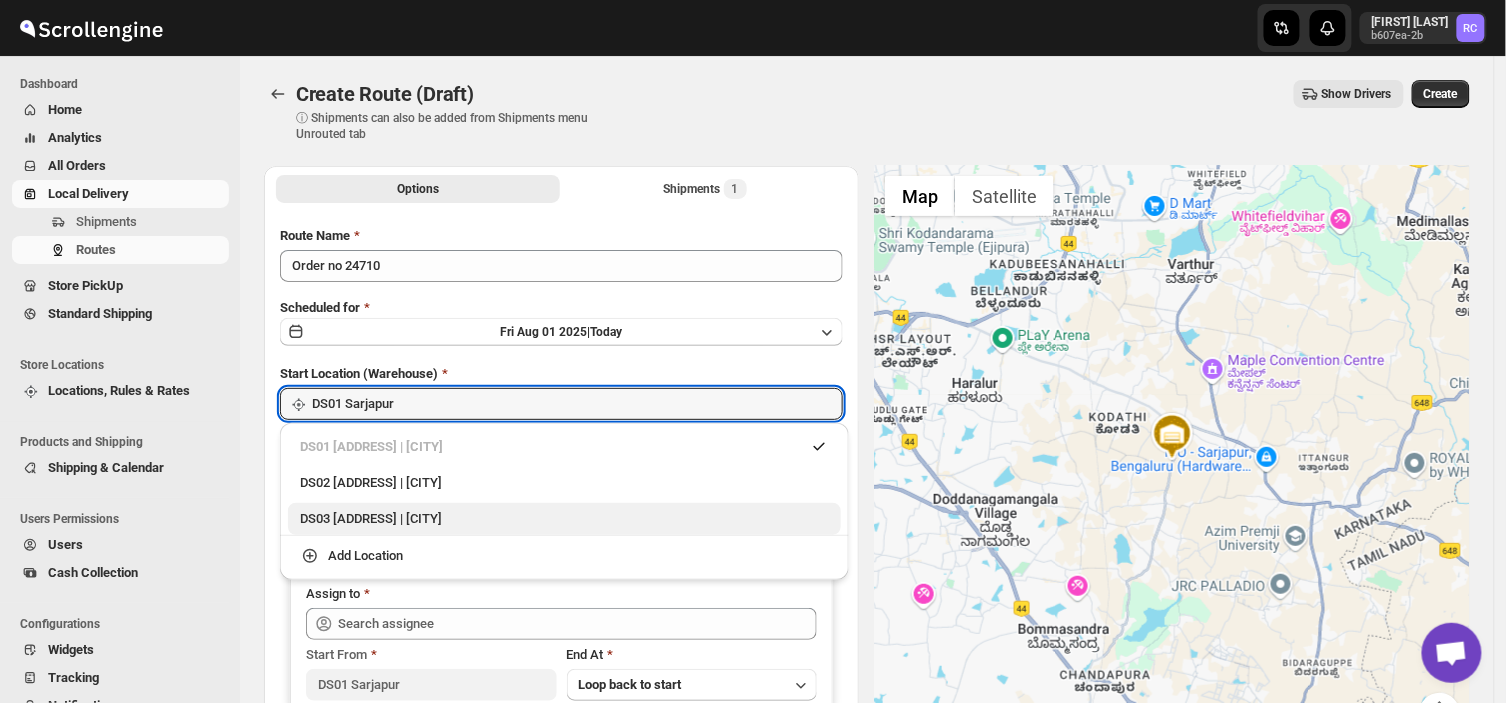 click on "DS03 [ADDRESS] | [CITY]" at bounding box center (564, 519) 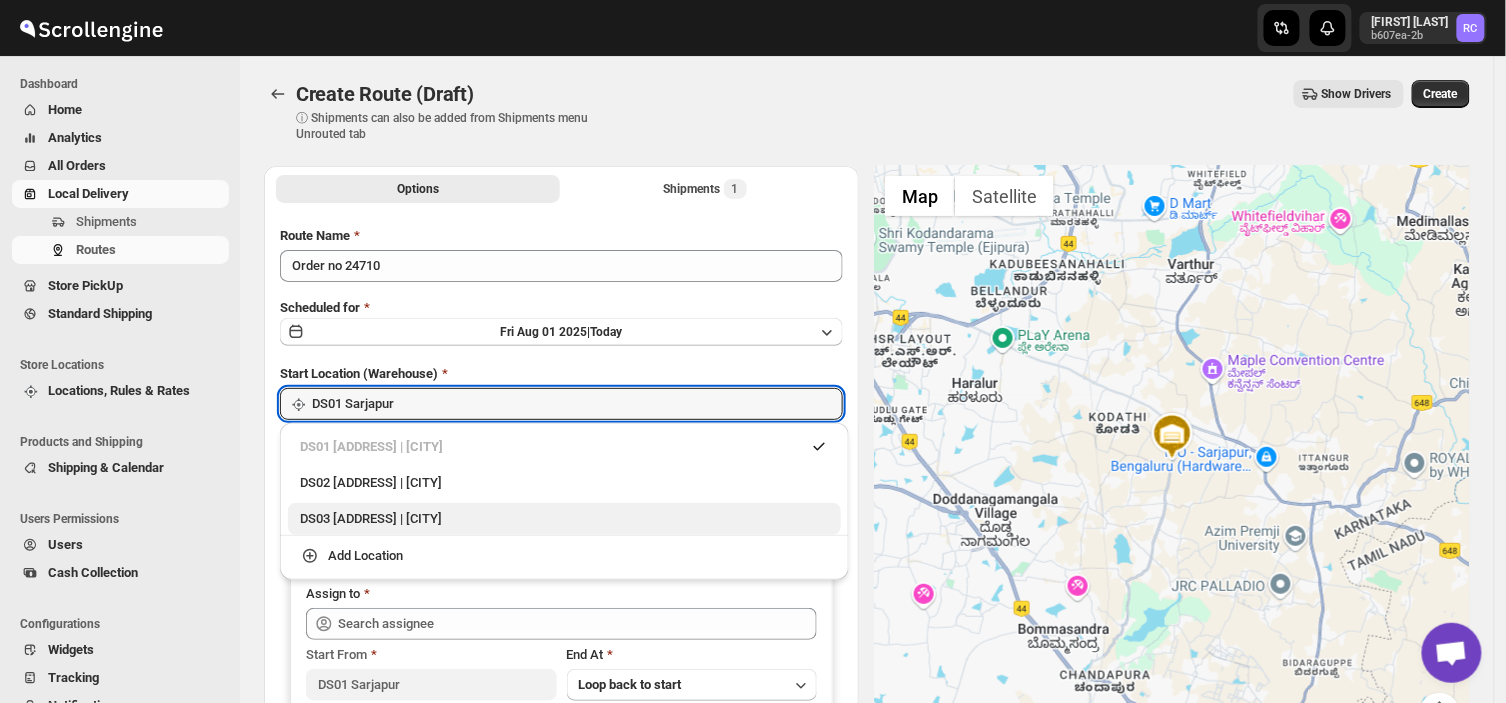 type on "DS03 Kengeri" 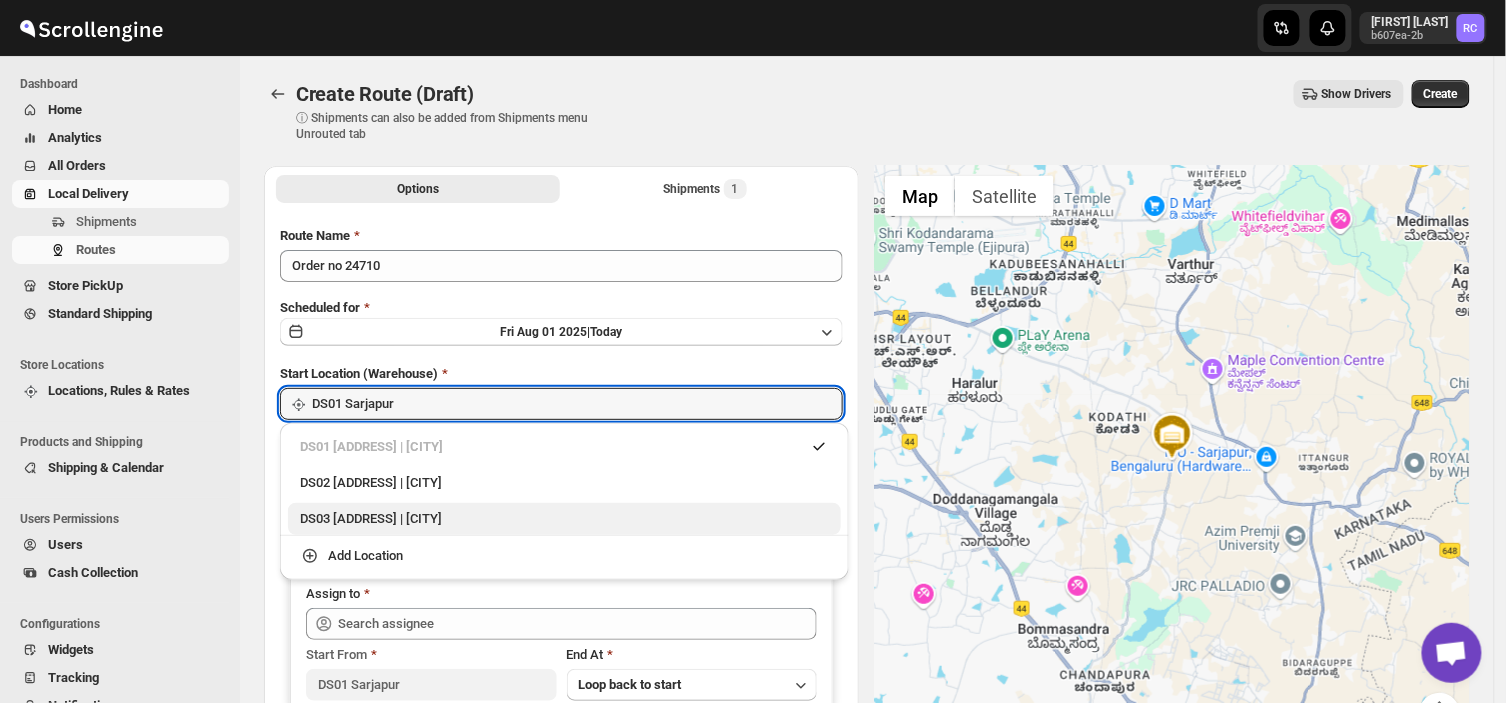 type on "DS03 Kengeri" 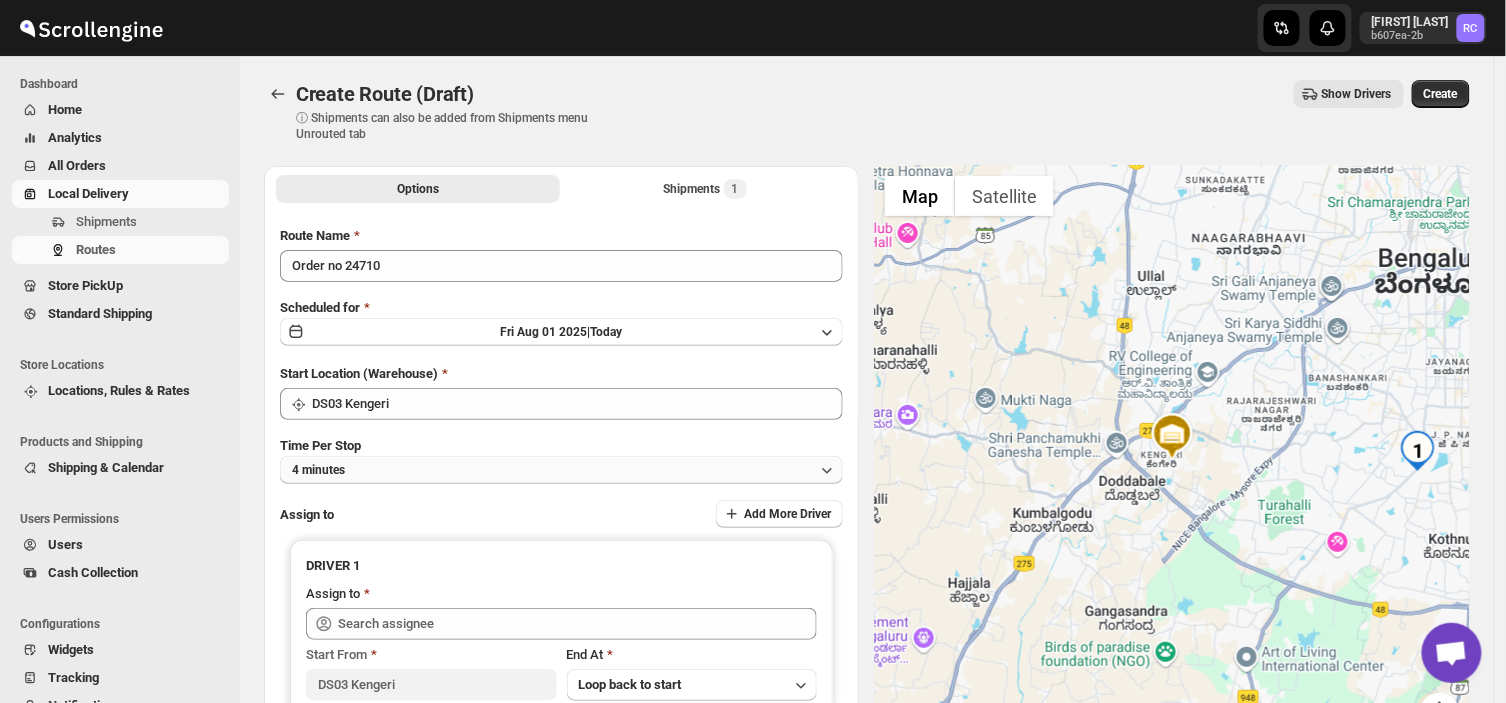 click on "4 minutes" at bounding box center (561, 470) 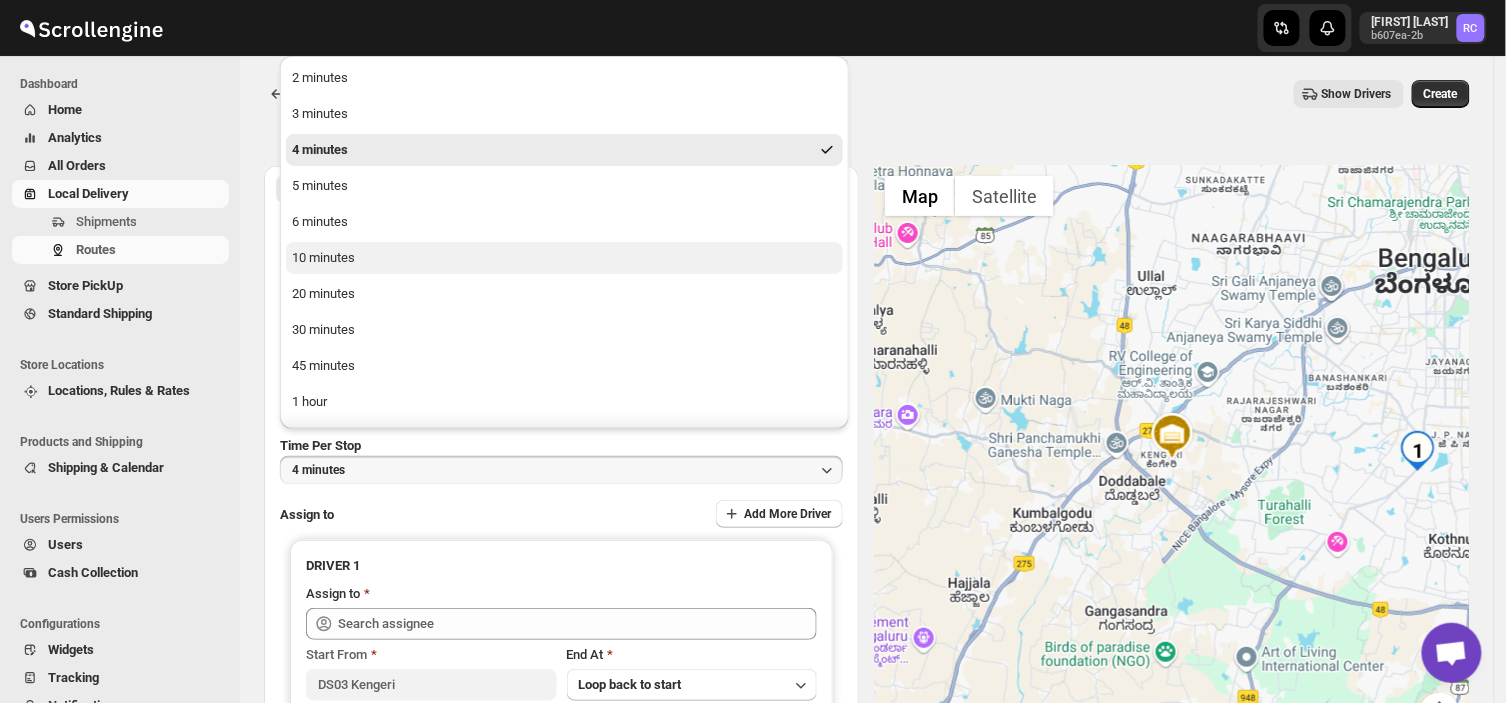 click on "10 minutes" at bounding box center (564, 258) 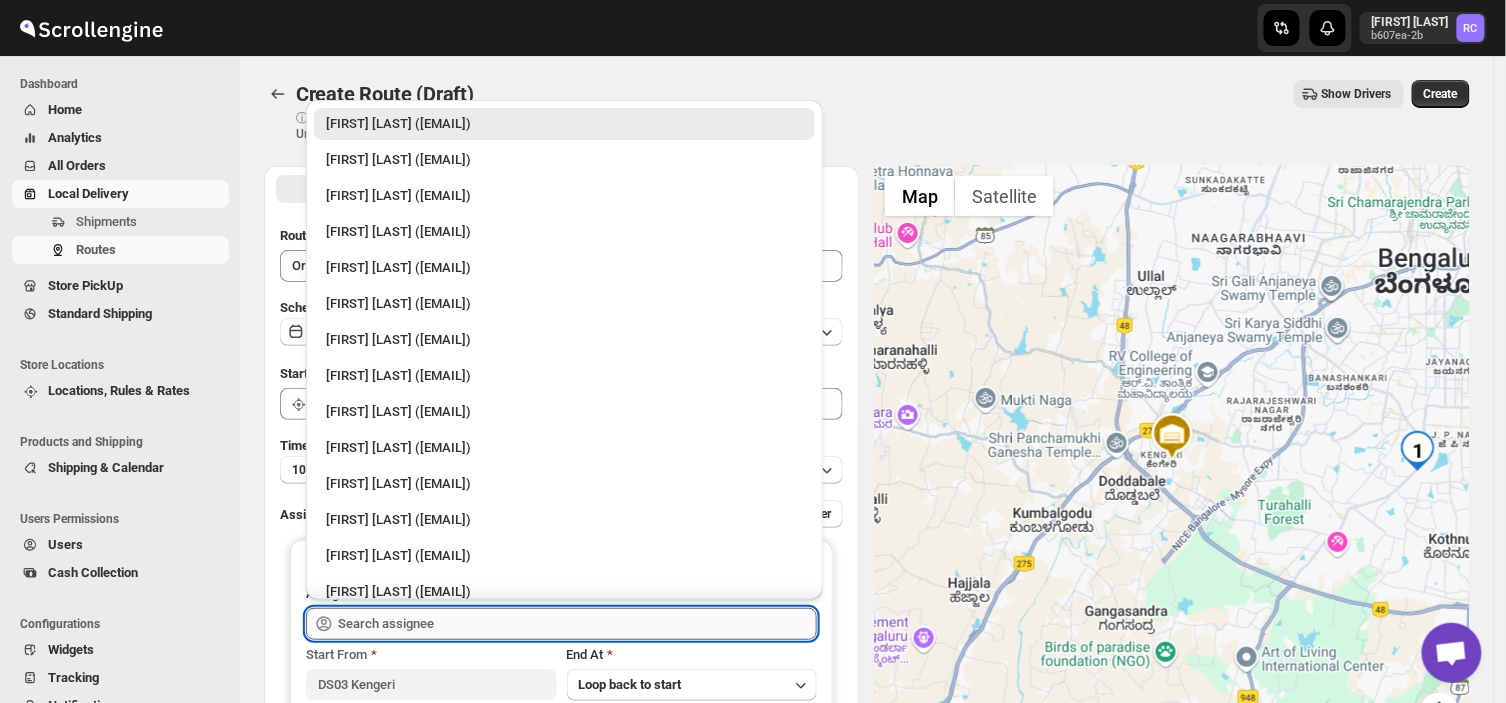 click at bounding box center (577, 624) 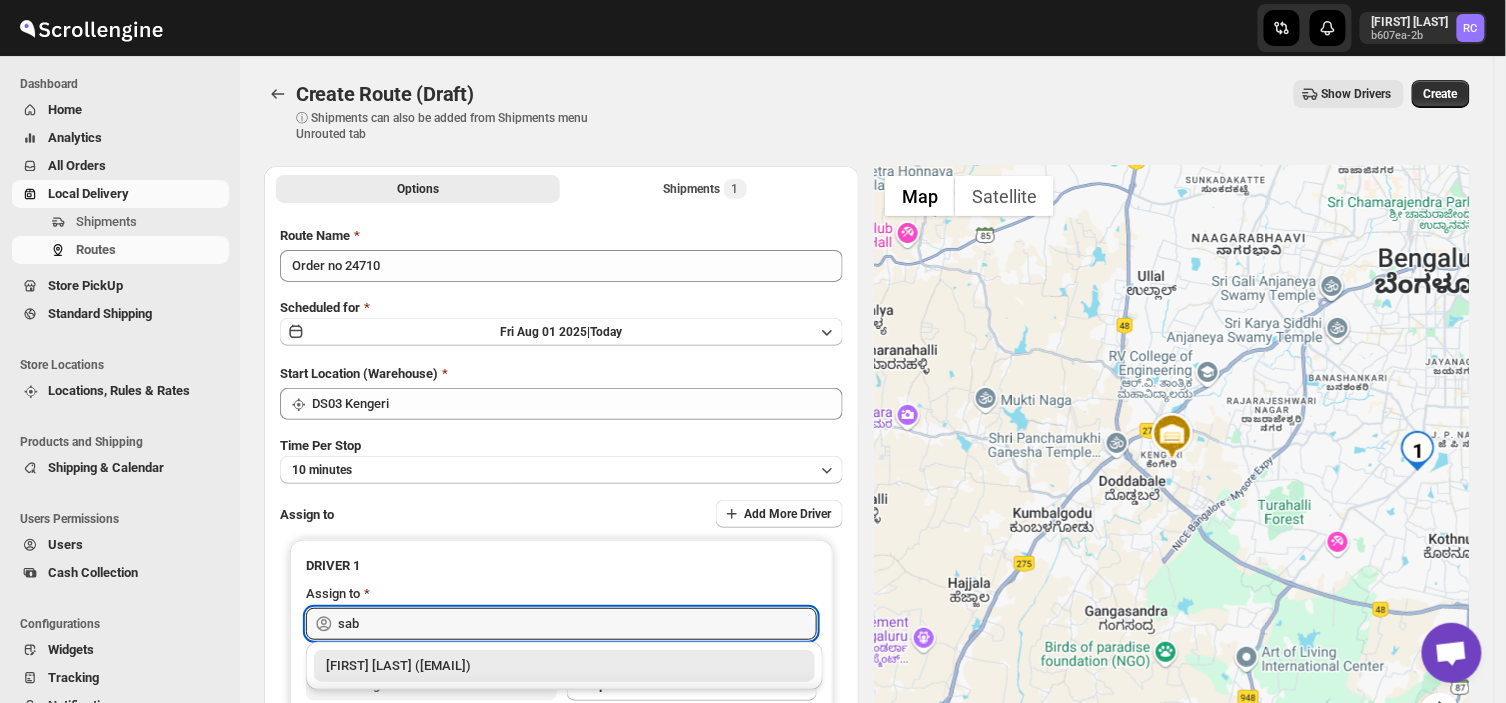 click on "[FIRST] [LAST] ([EMAIL])" at bounding box center (564, 666) 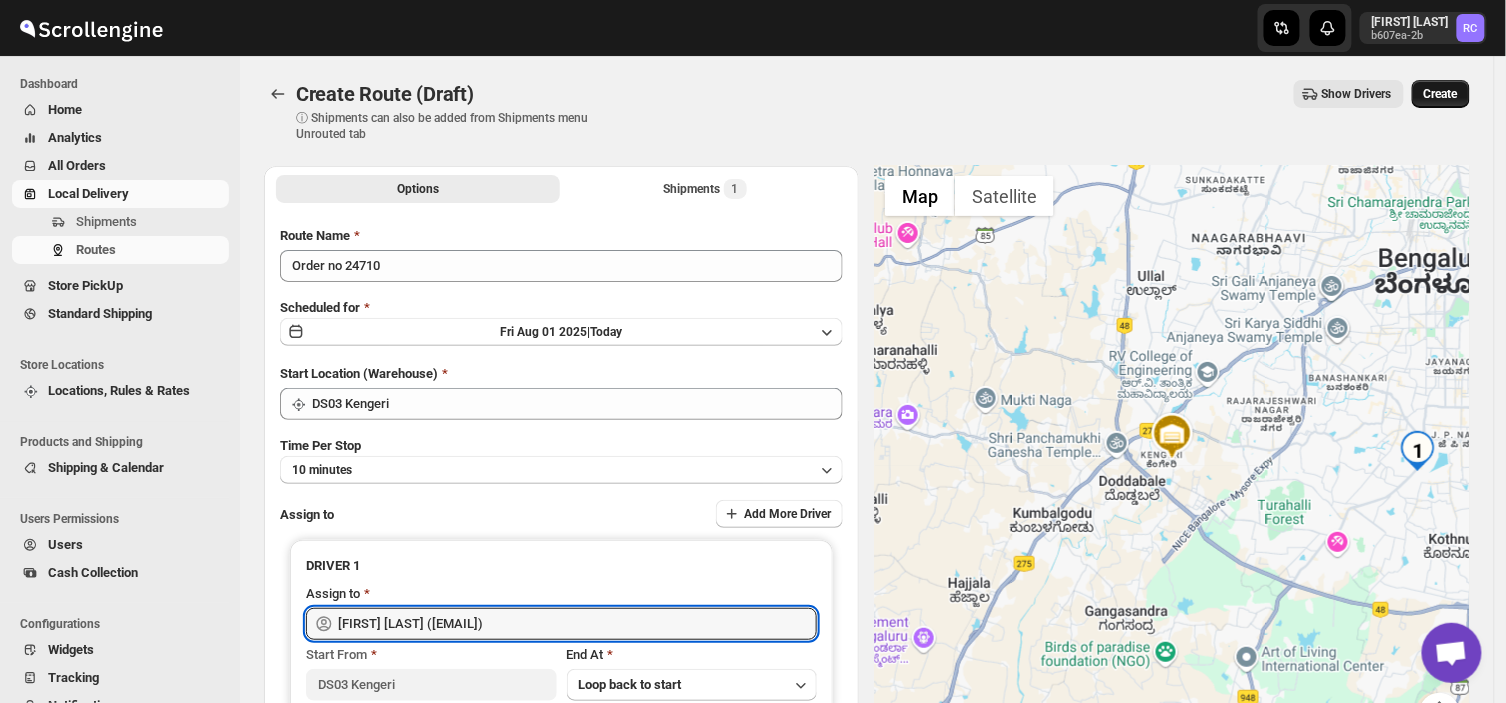 type on "[FIRST] [LAST] ([EMAIL])" 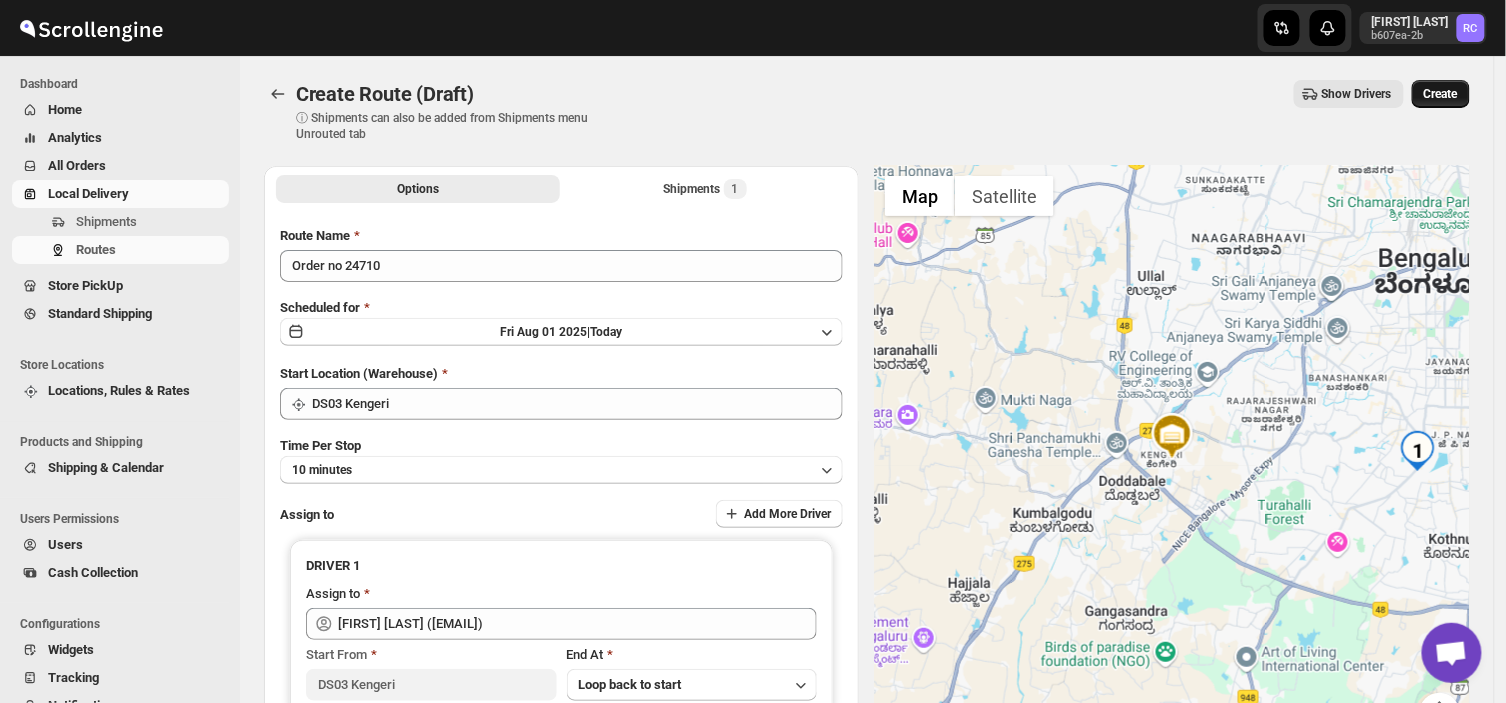 click on "Create" at bounding box center [1441, 94] 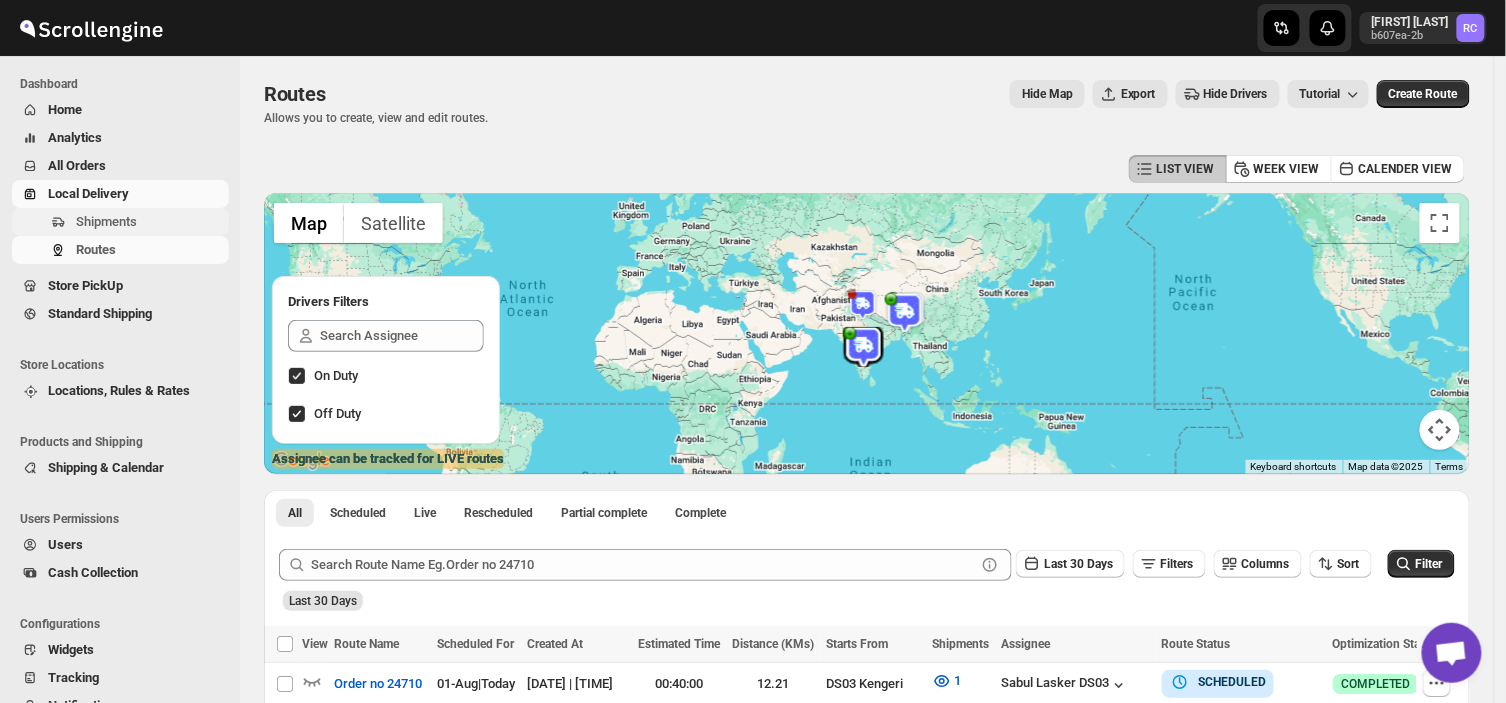 click on "Shipments" at bounding box center [106, 221] 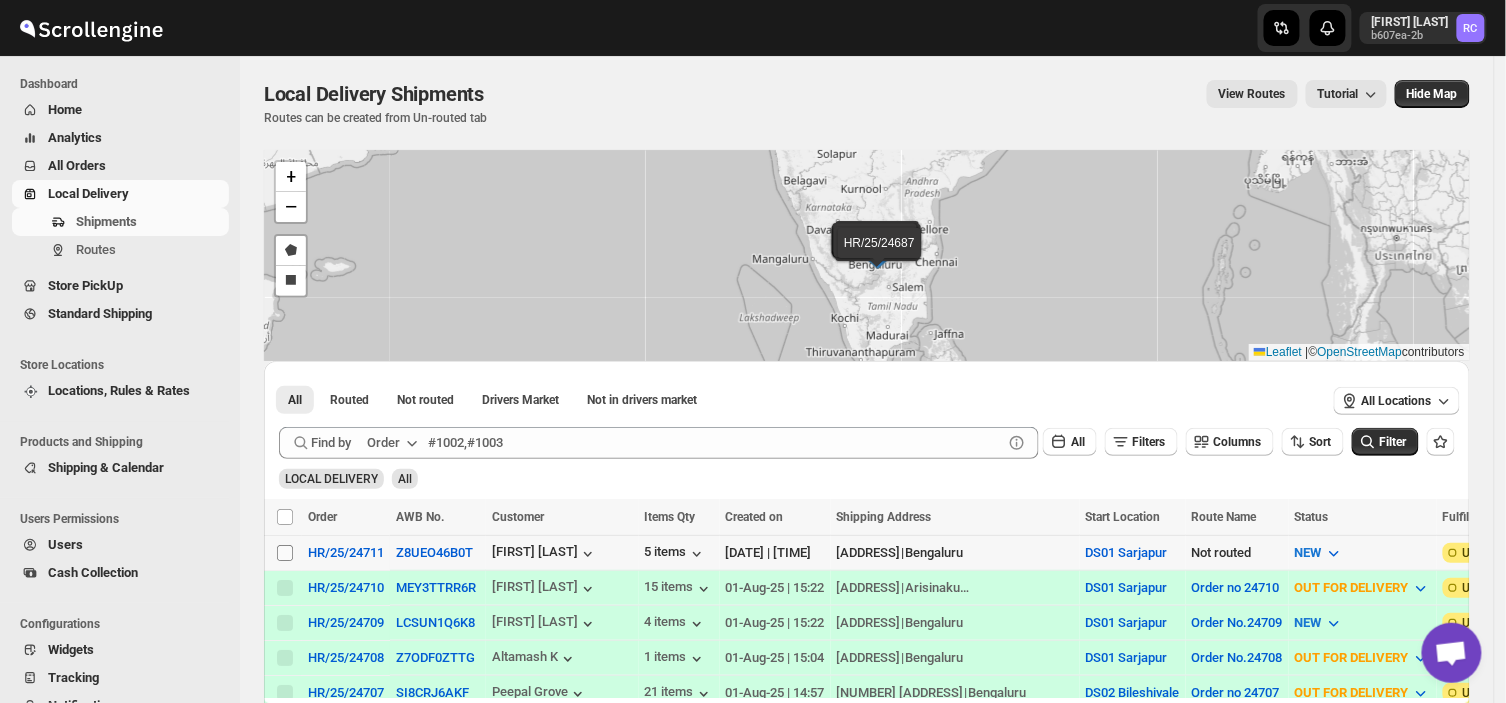 click on "Select shipment" at bounding box center (285, 553) 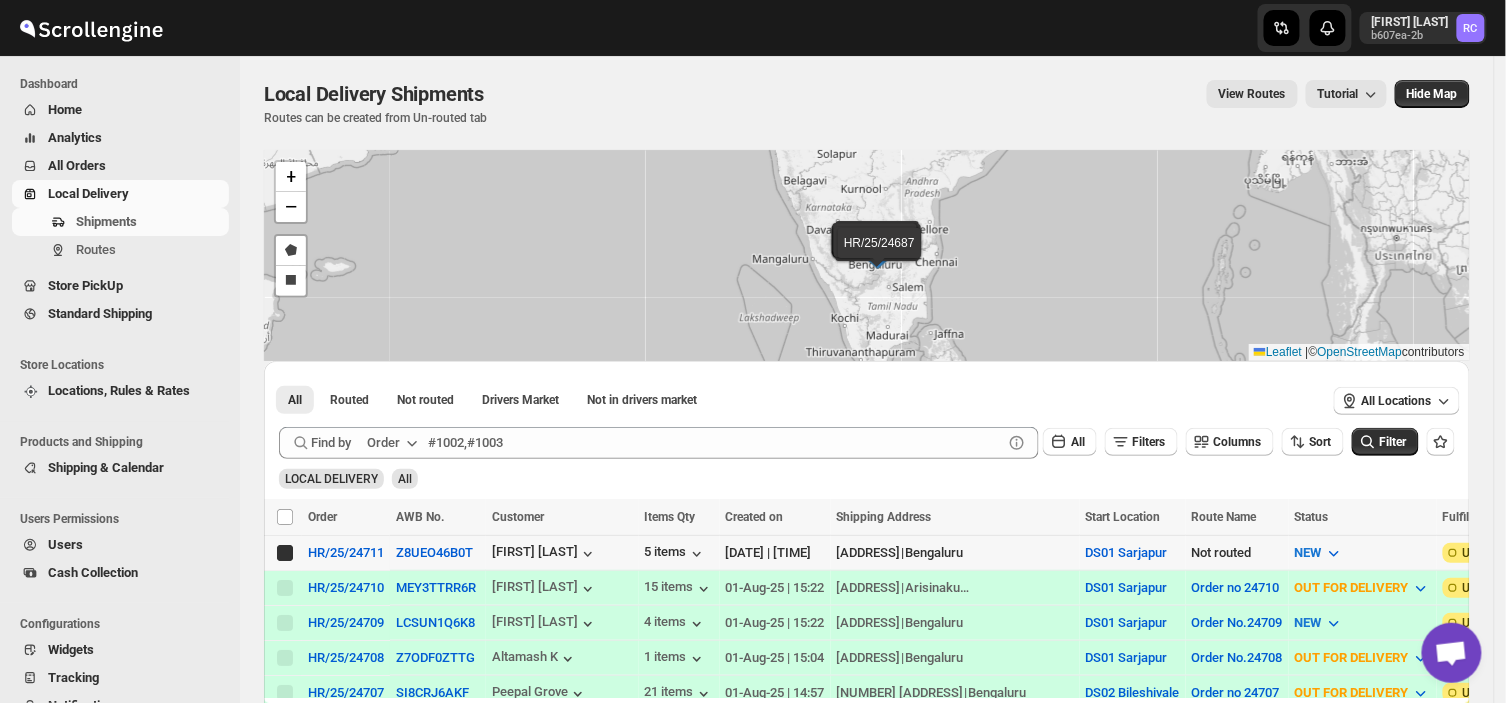 checkbox on "true" 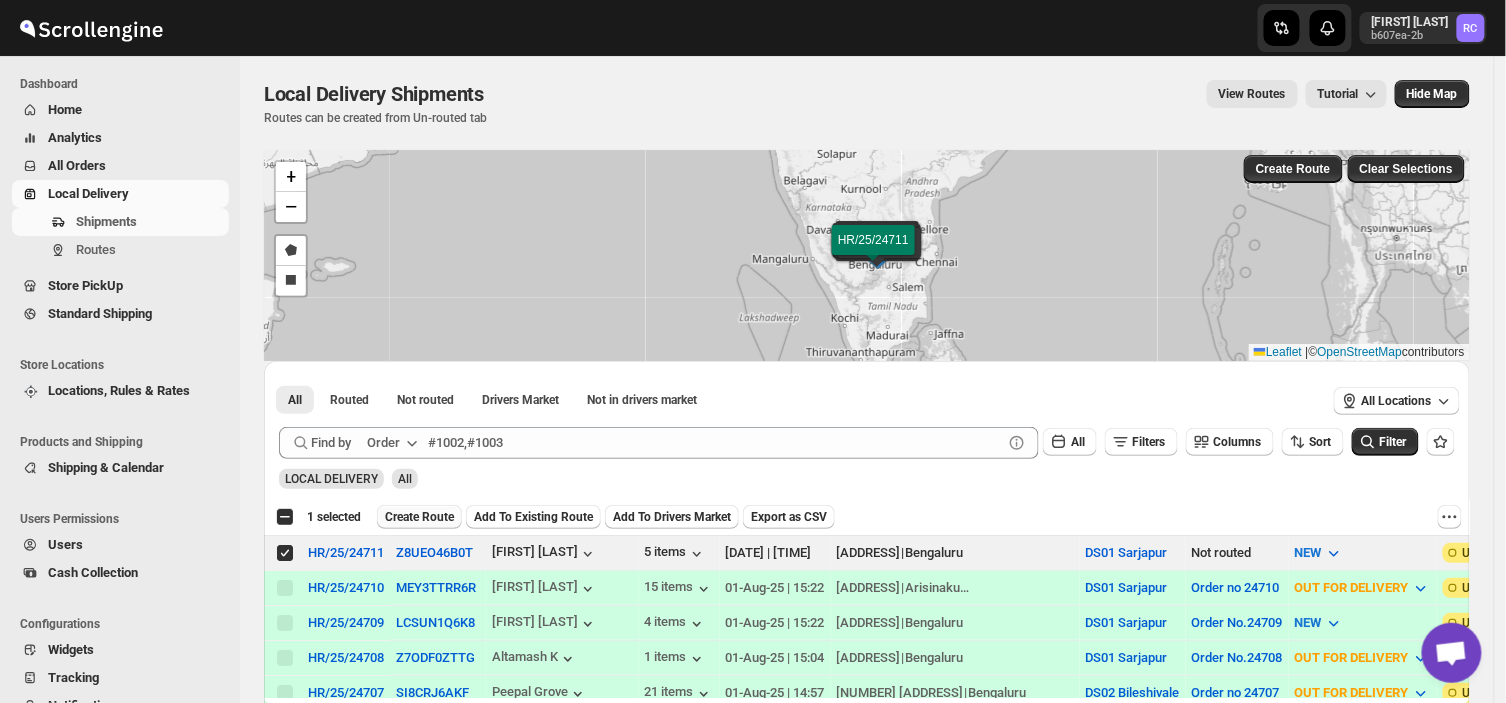 click on "Create Route" at bounding box center [419, 517] 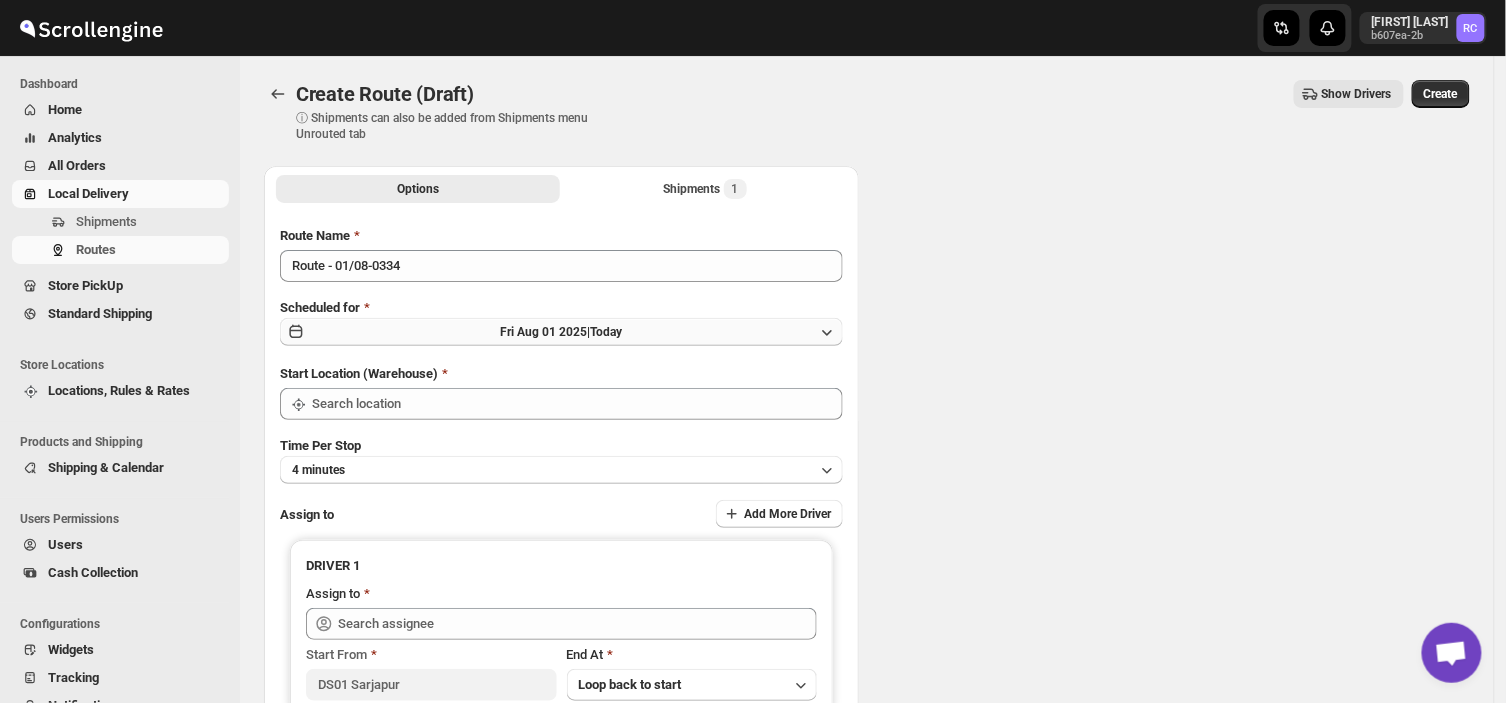 type on "DS01 Sarjapur" 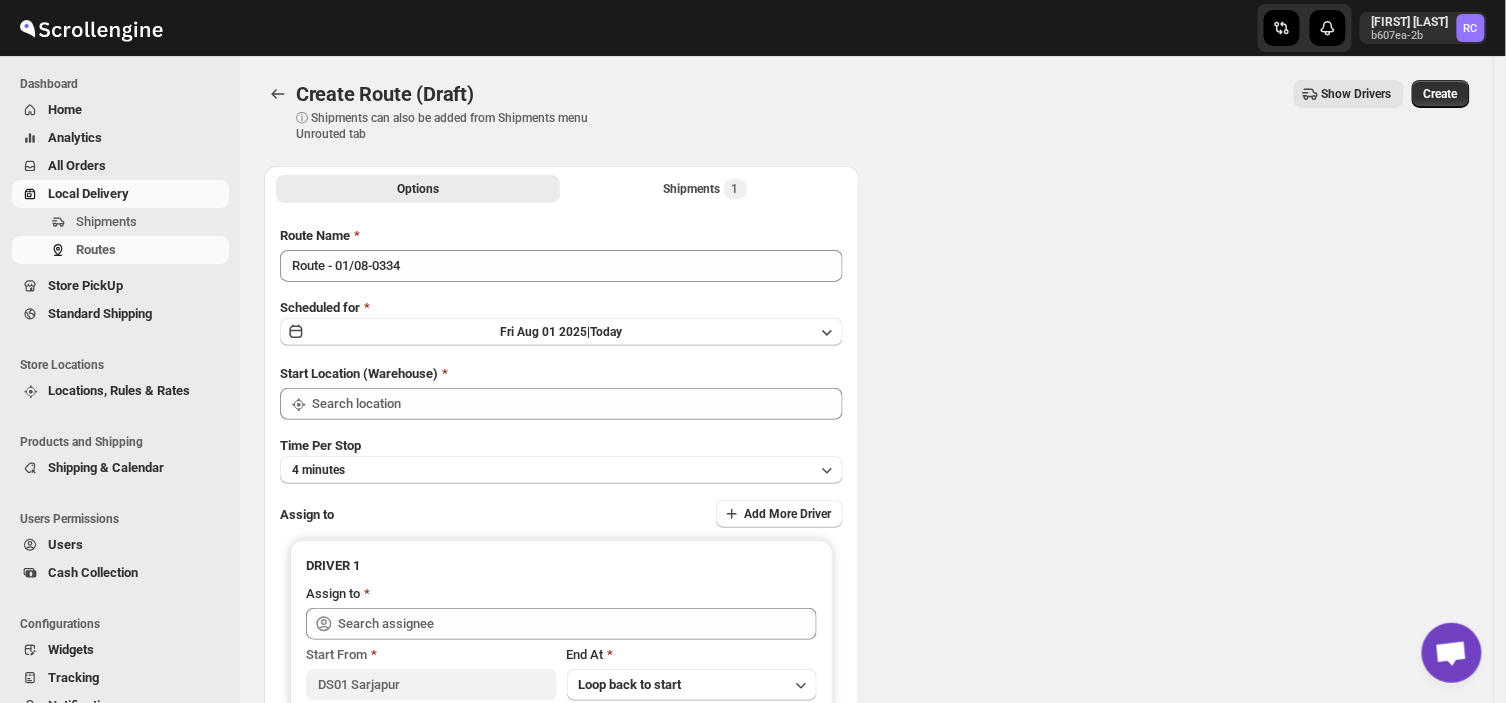 type on "DS01 Sarjapur" 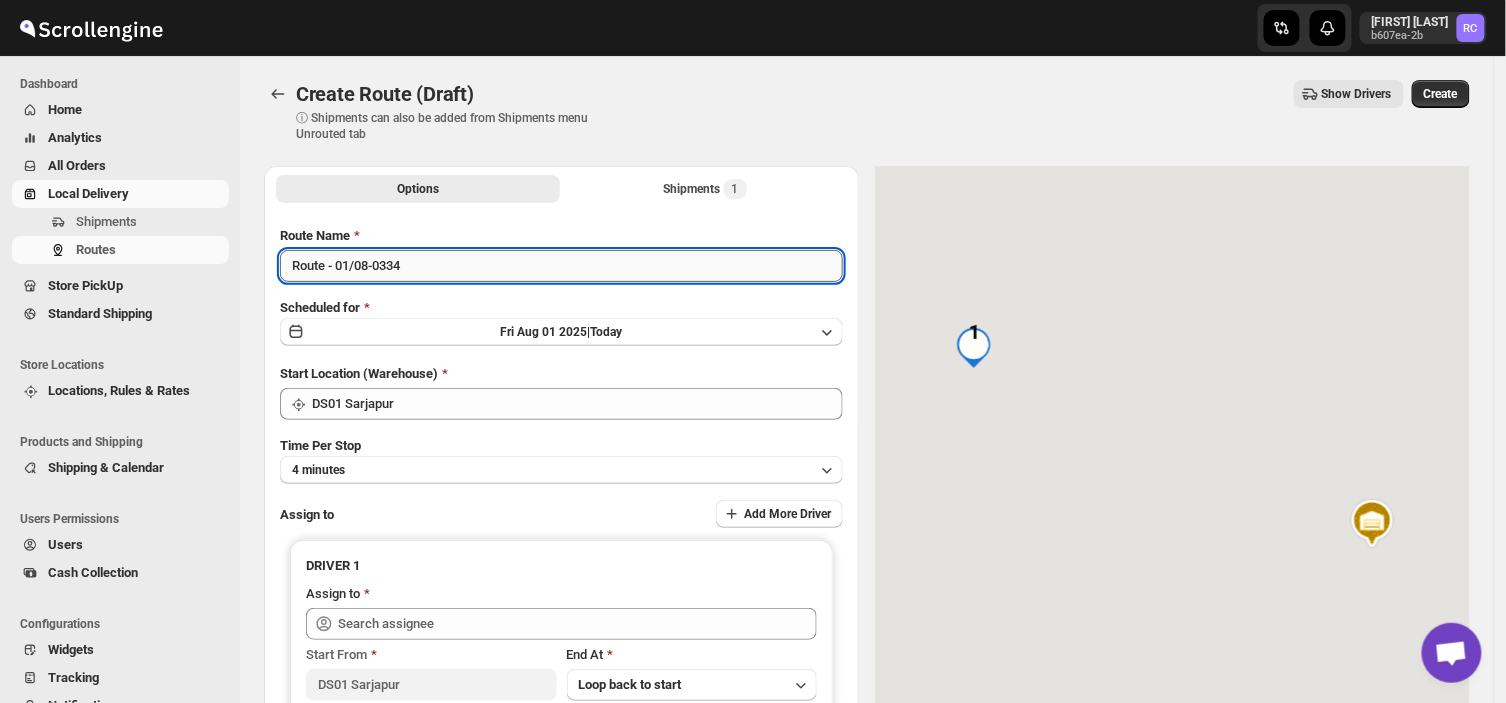 click on "Route - 01/08-0334" at bounding box center [561, 266] 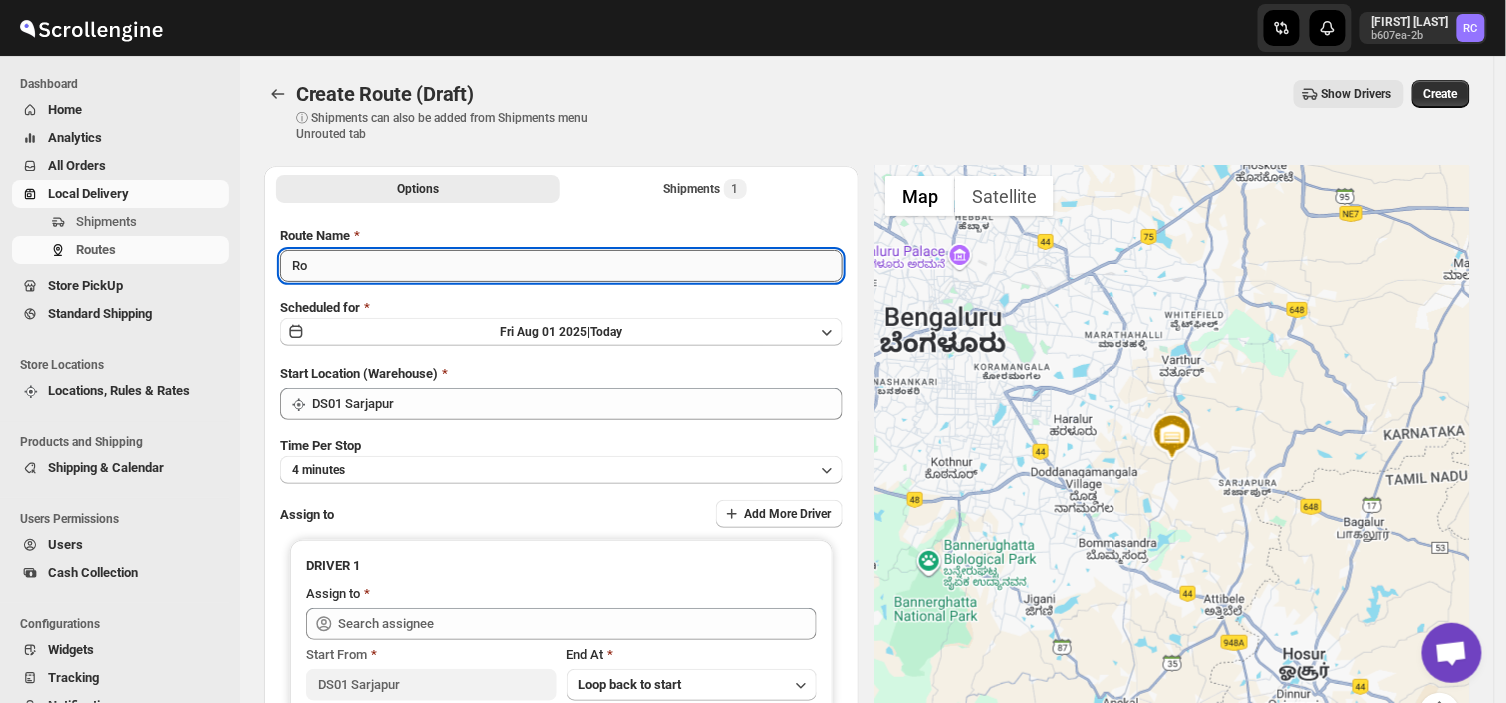 type on "R" 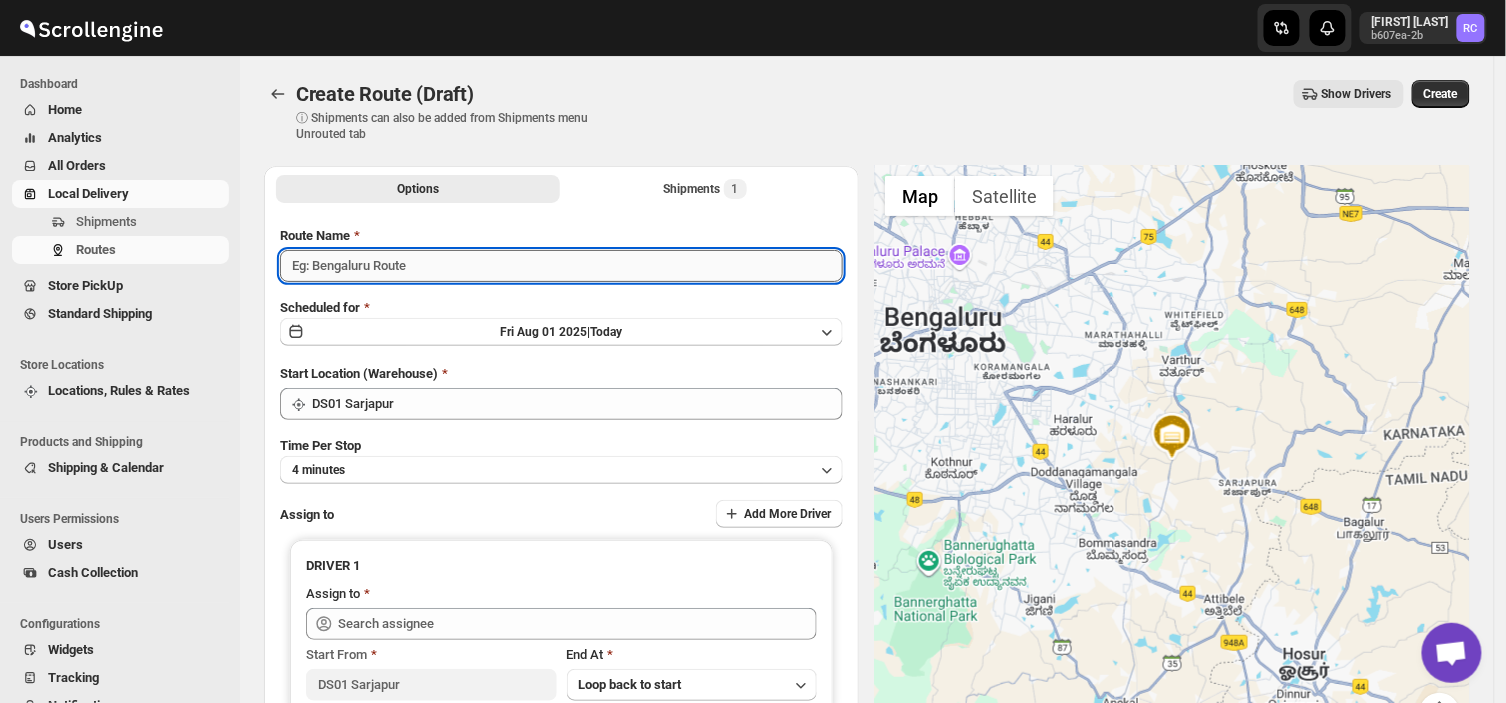 click on "Route Name" at bounding box center [561, 266] 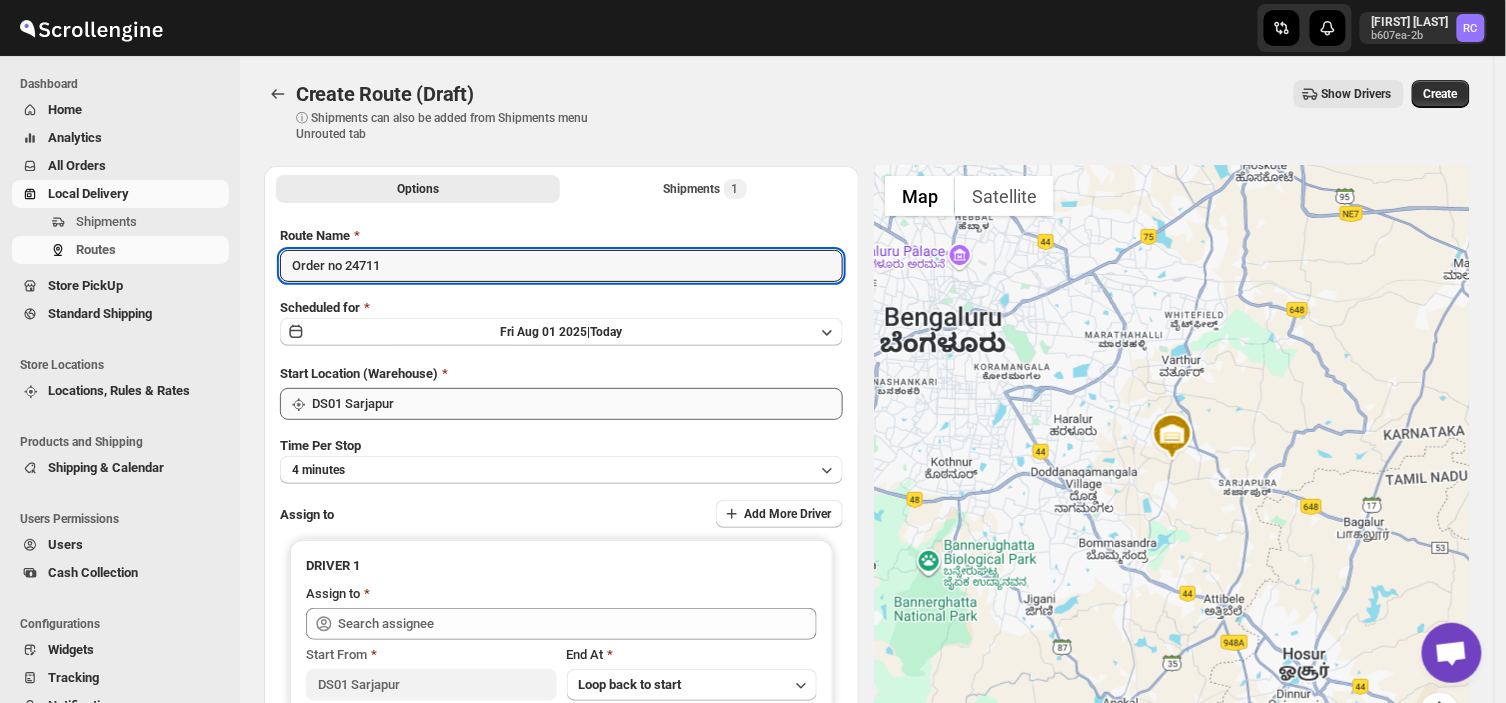 type on "Order no 24711" 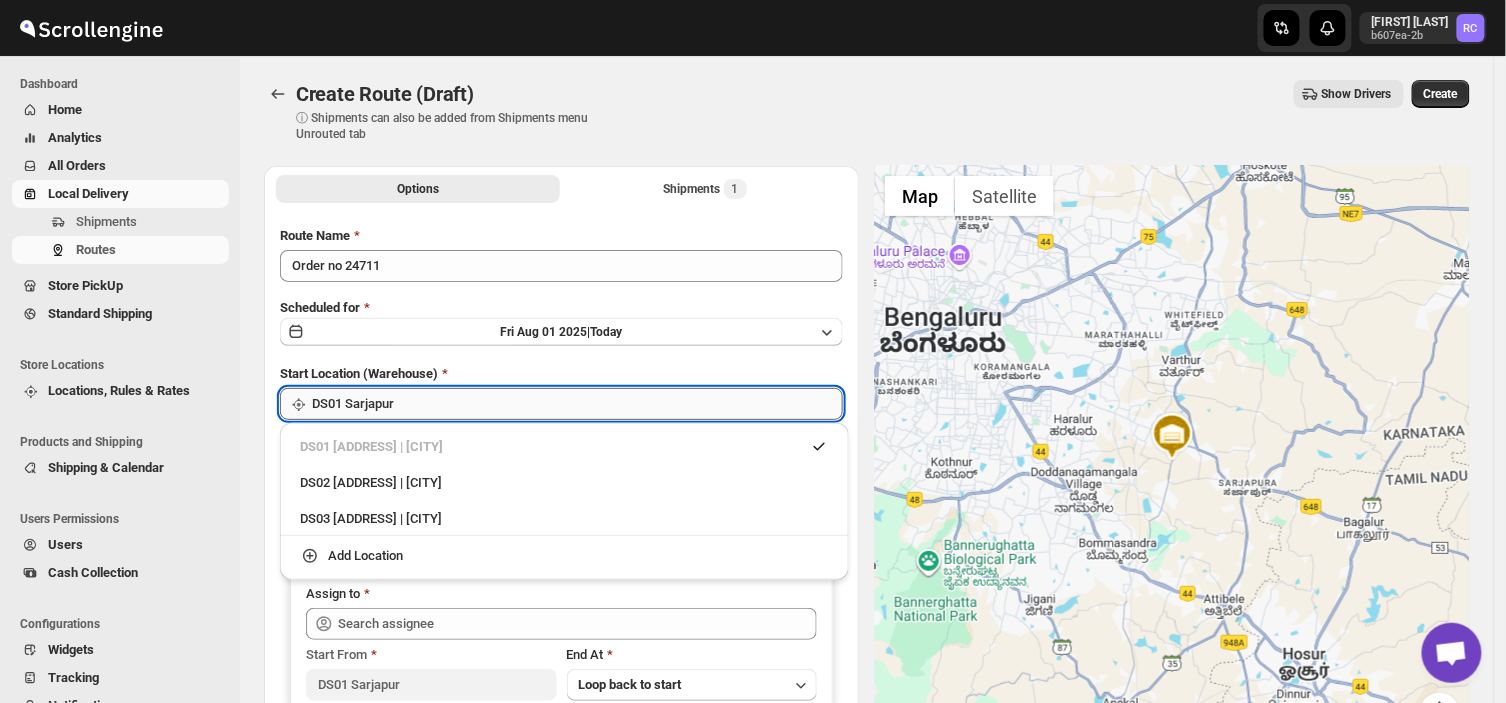 click on "DS01 Sarjapur" at bounding box center [577, 404] 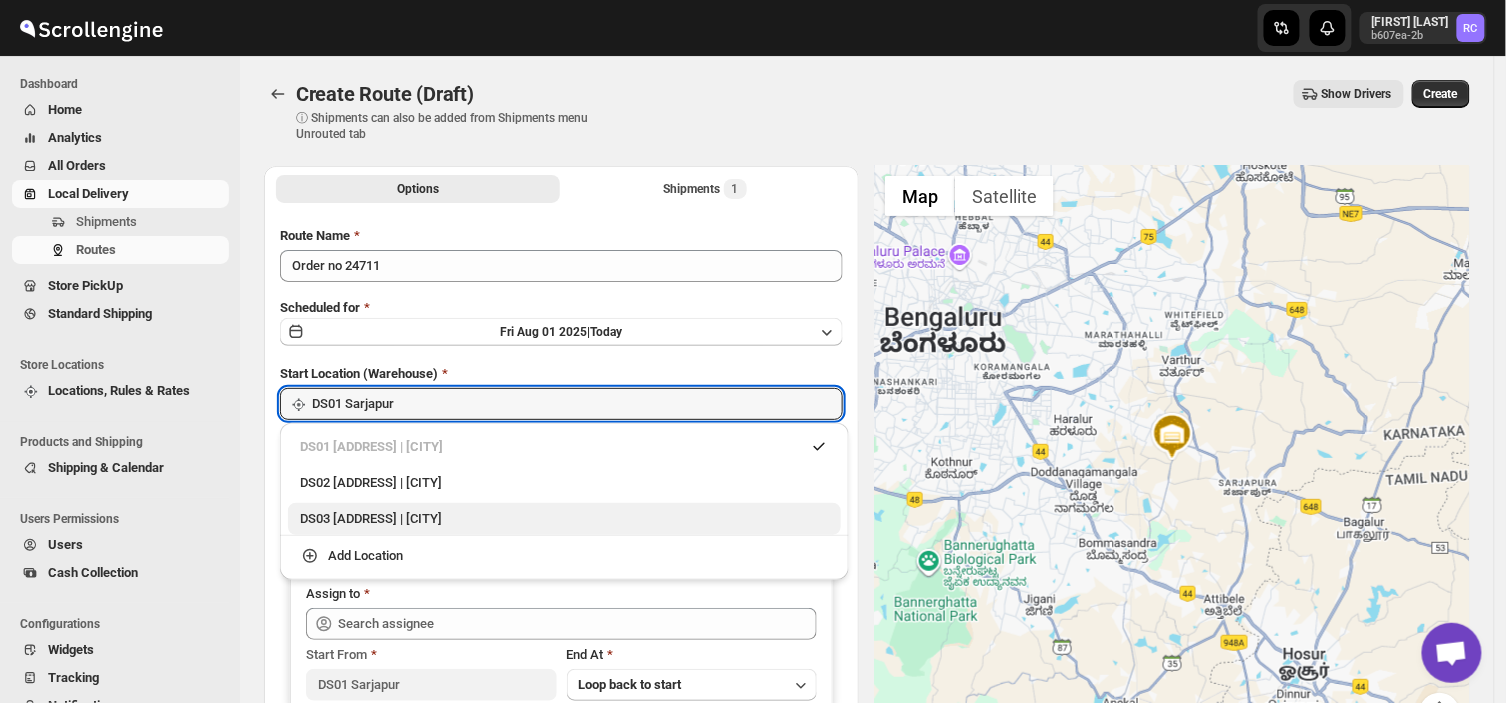 click on "DS03 [ADDRESS] | [CITY]" at bounding box center [564, 519] 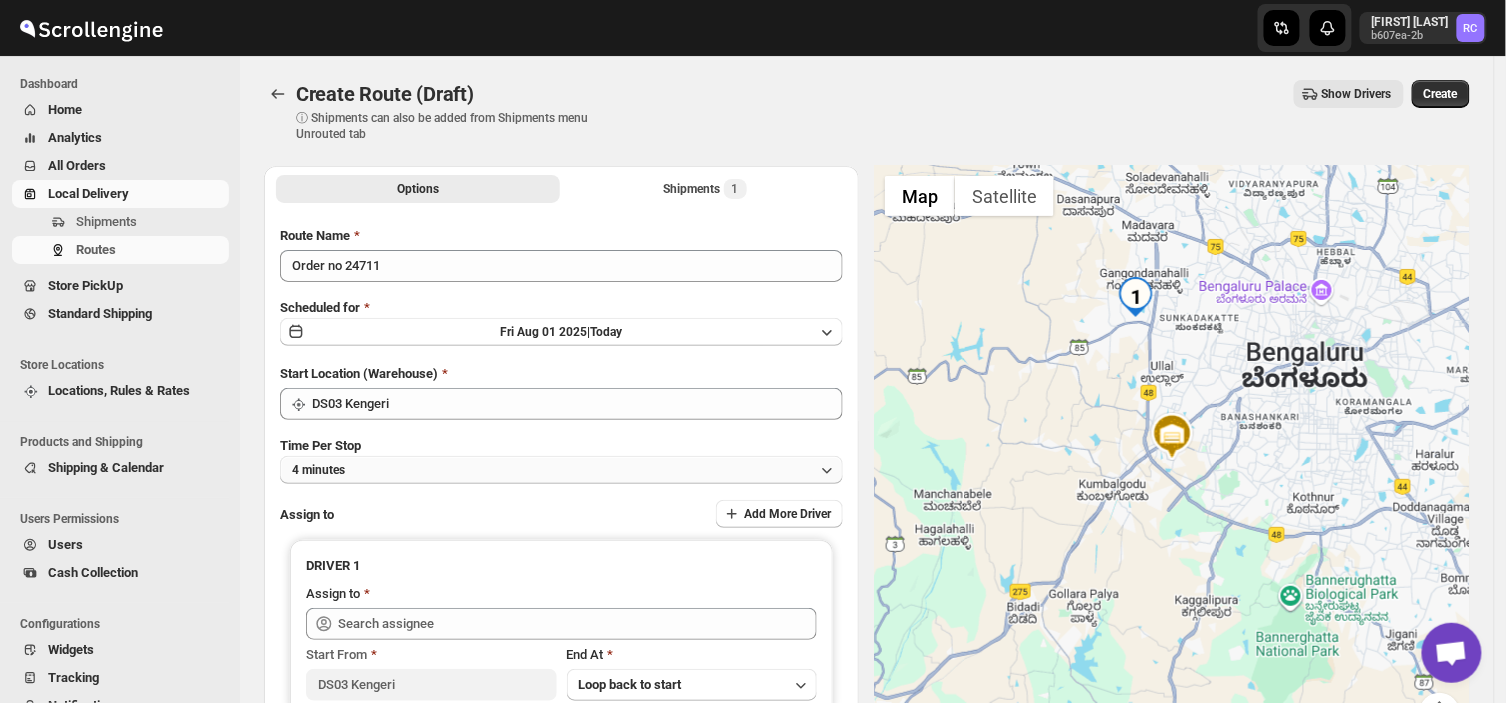 click on "4 minutes" at bounding box center (561, 470) 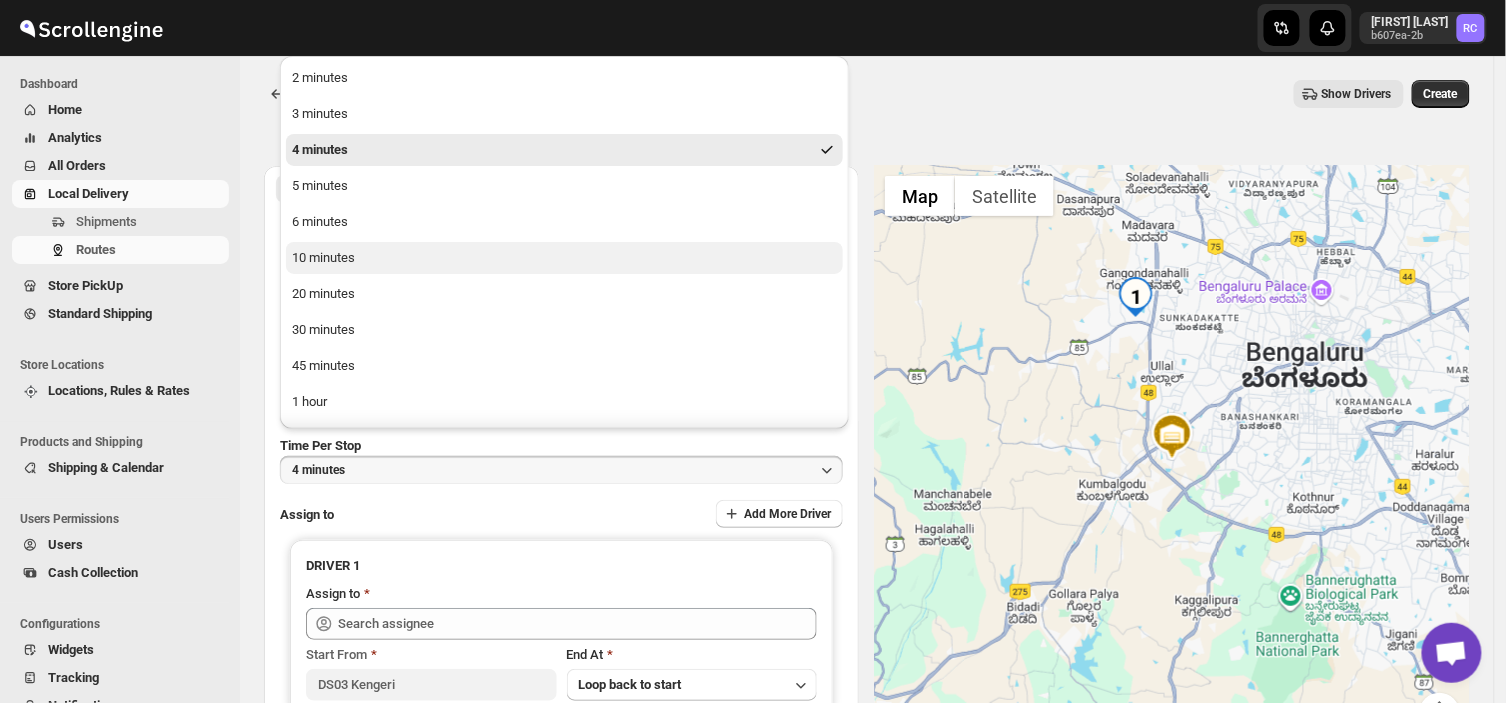 click on "10 minutes" at bounding box center [564, 258] 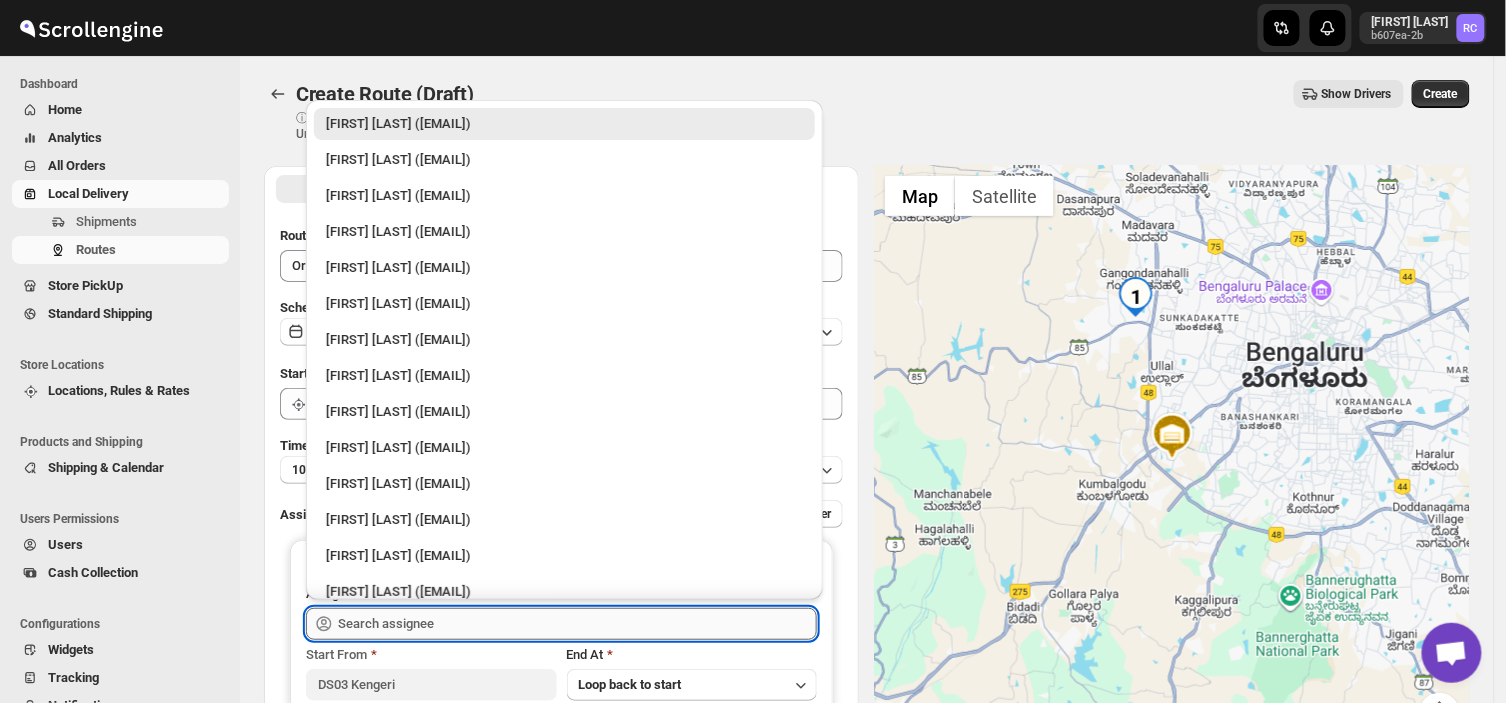 click at bounding box center [577, 624] 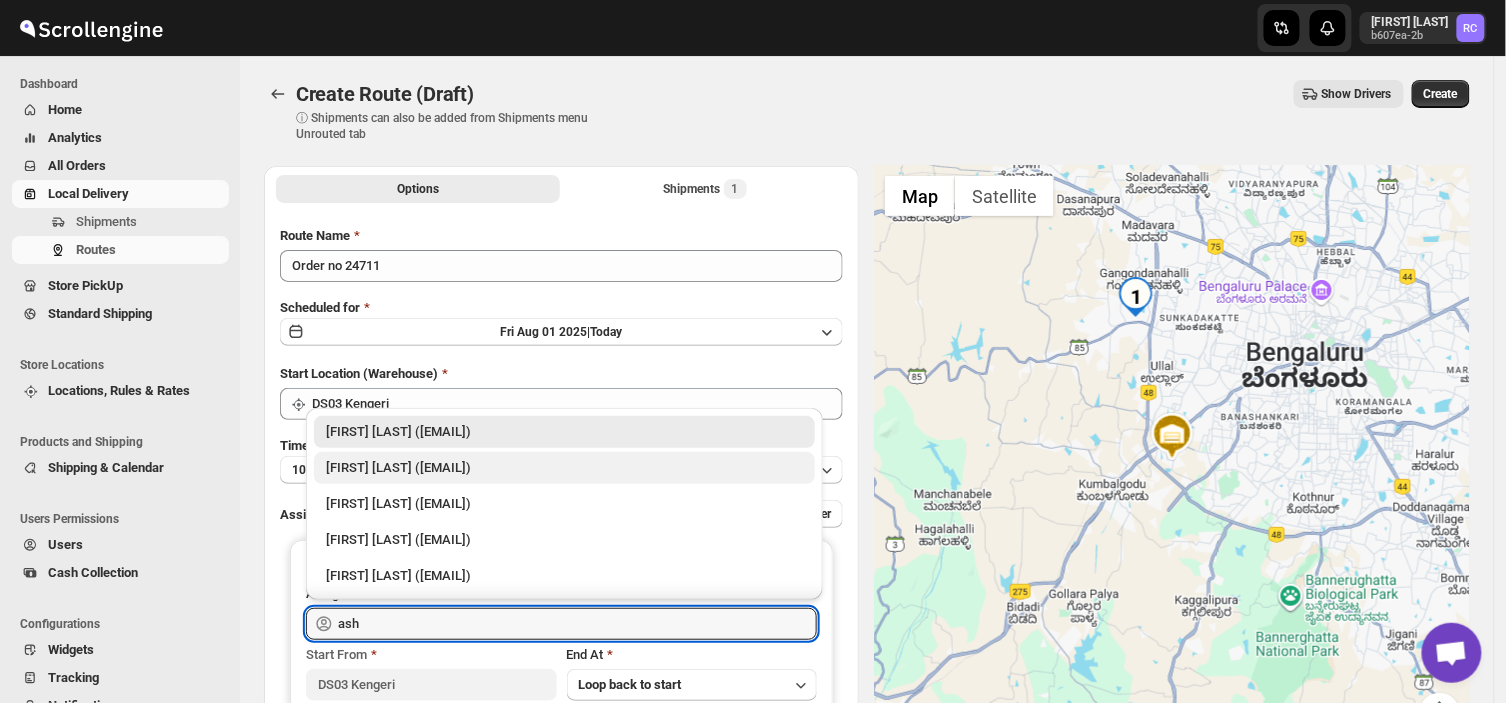 click on "[FIRST] [LAST] ([EMAIL])" at bounding box center (564, 468) 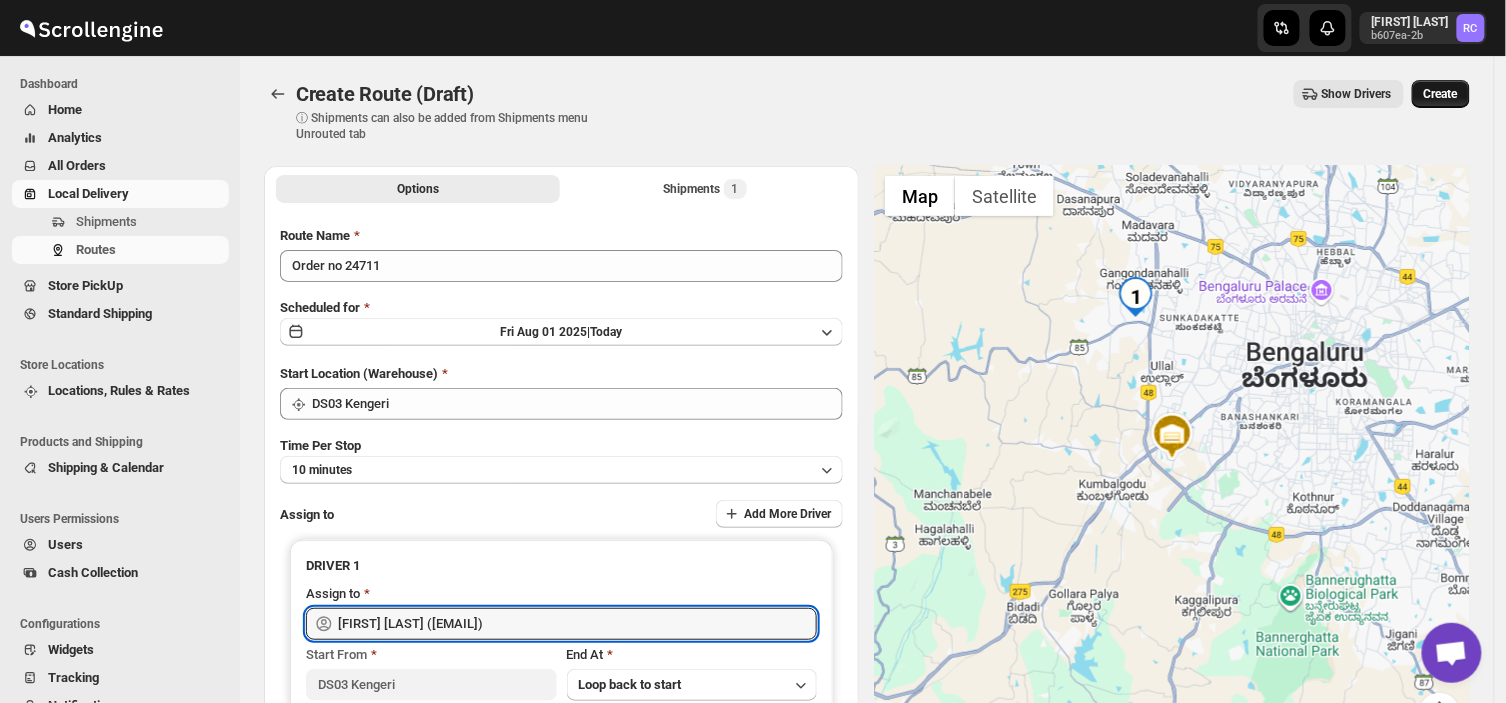 type on "[FIRST] [LAST] ([EMAIL])" 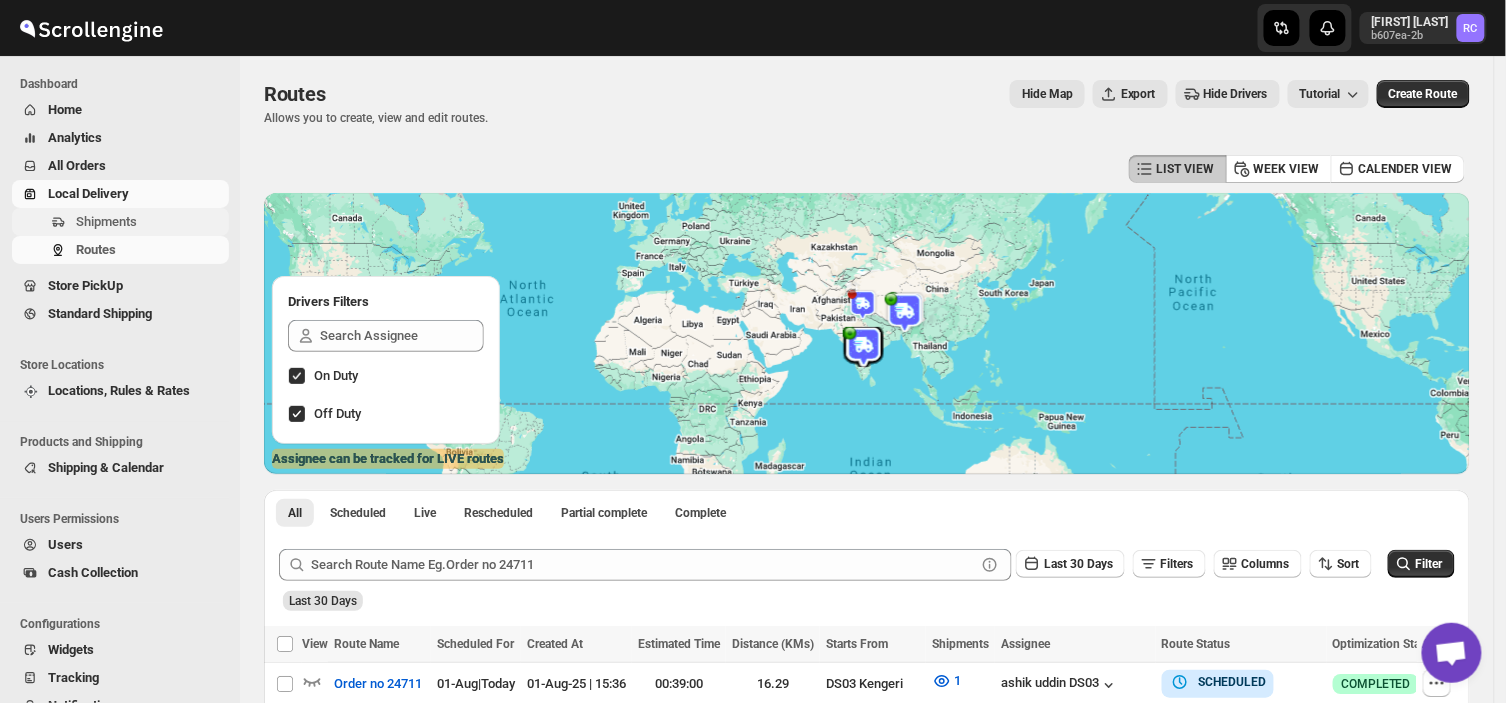 click on "Shipments" at bounding box center (106, 221) 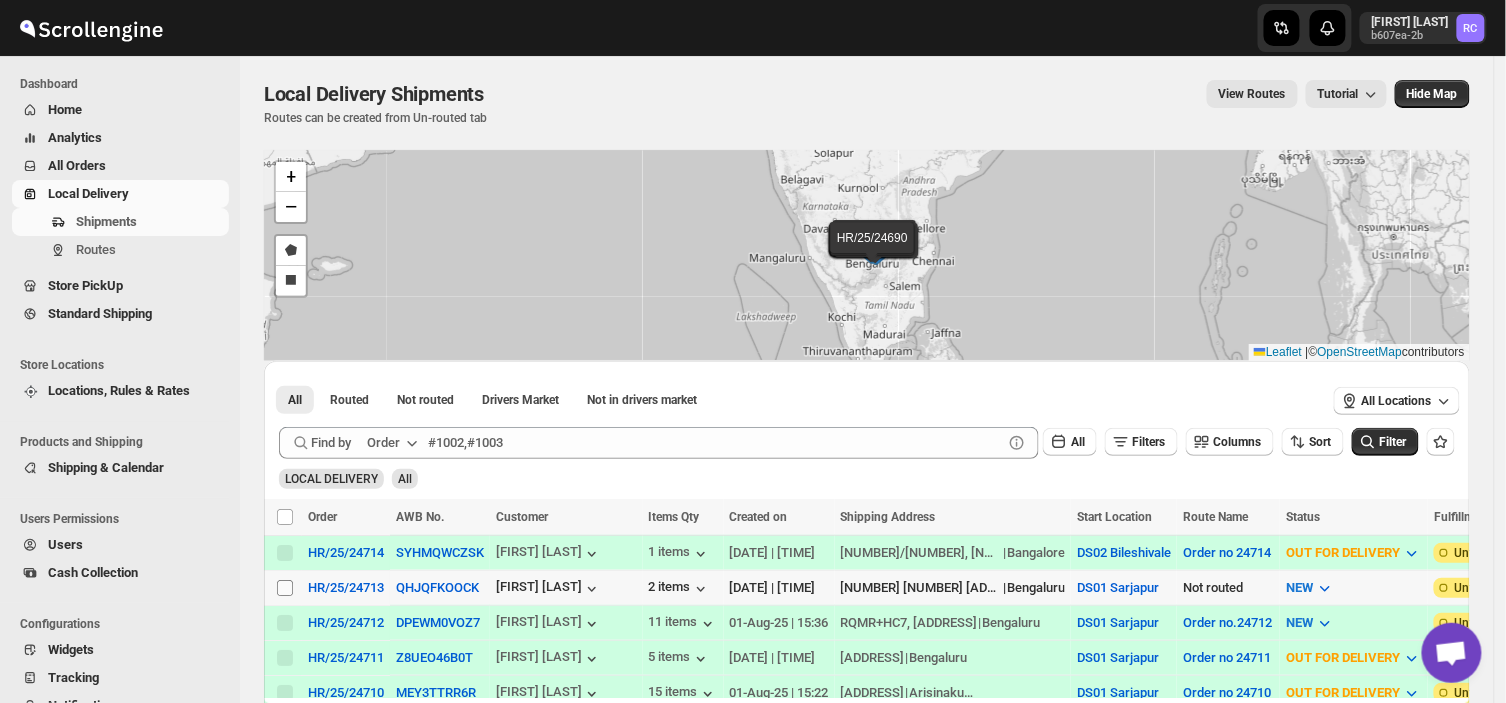 click on "Select shipment" at bounding box center (285, 588) 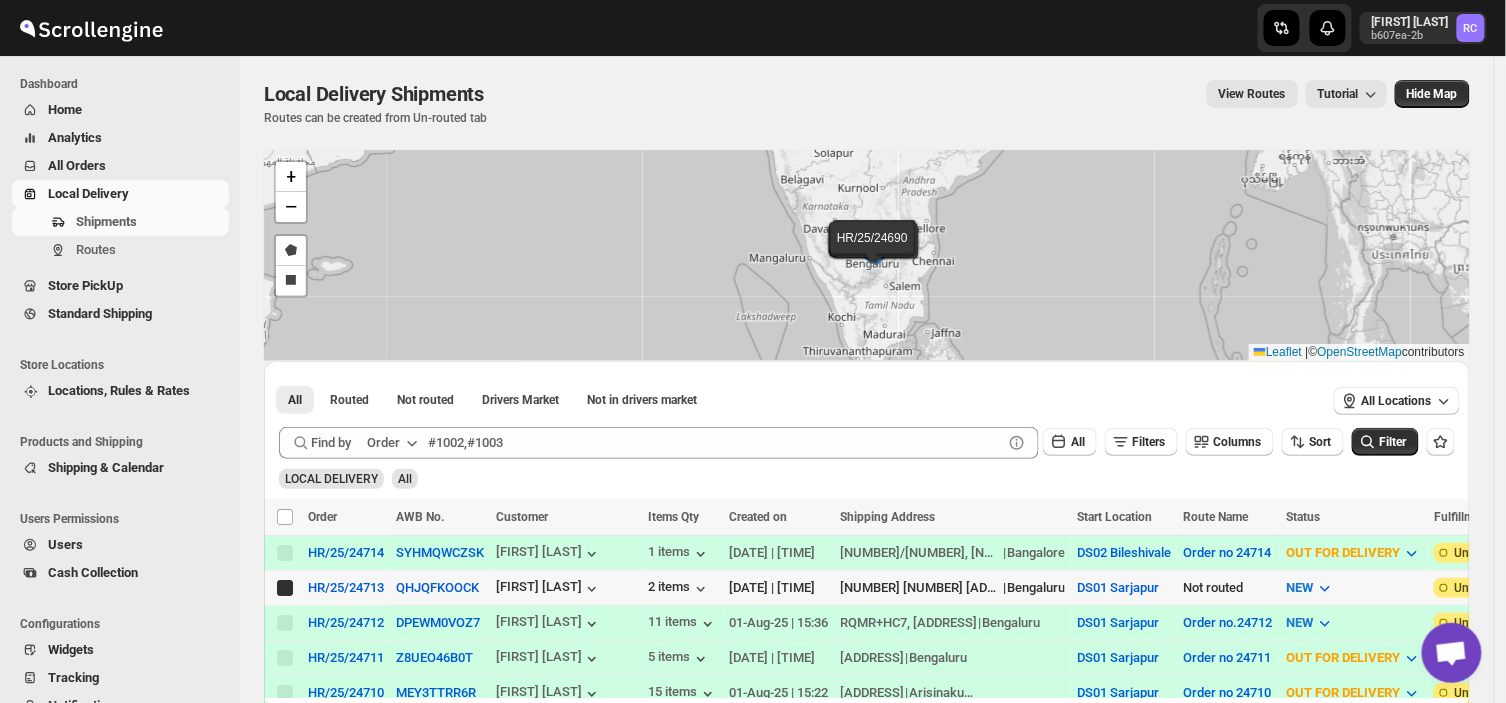 checkbox on "true" 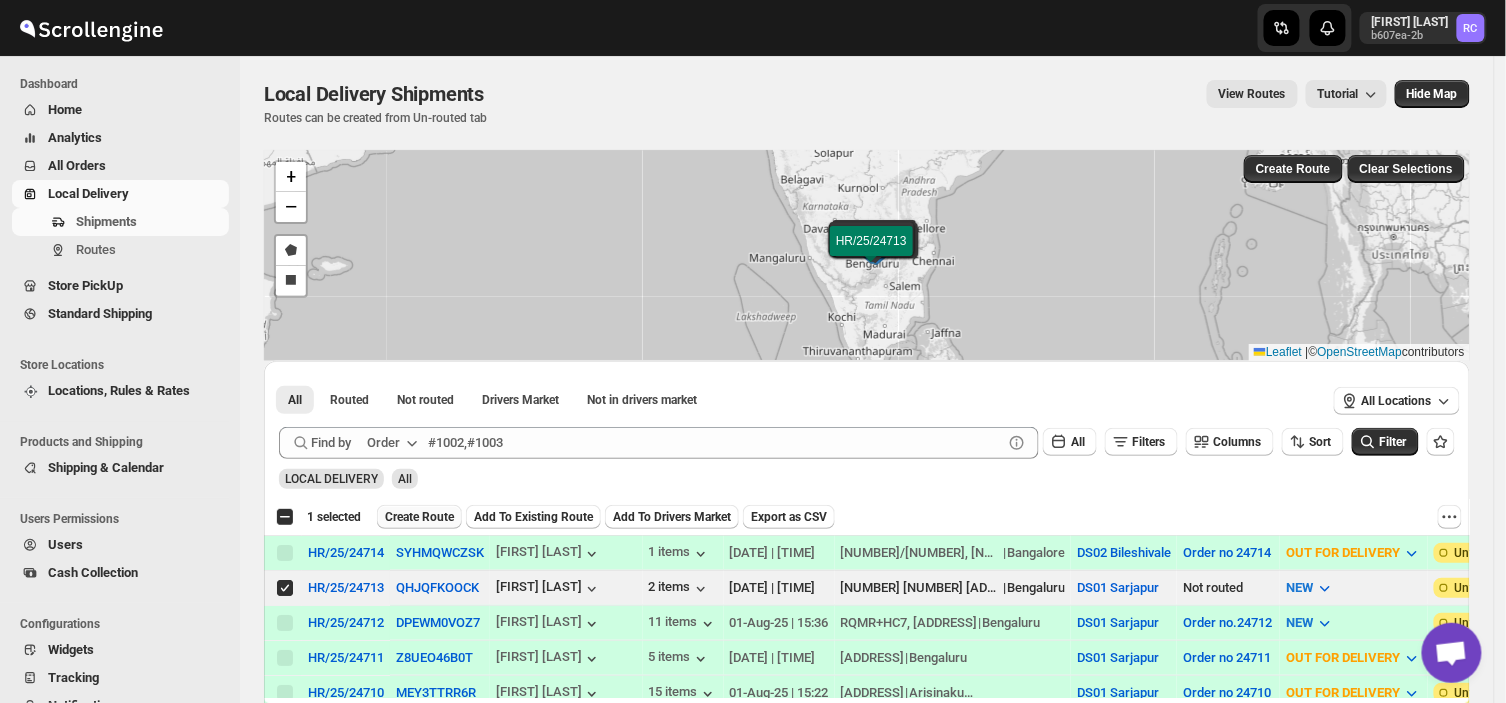 click on "Create Route" at bounding box center [419, 517] 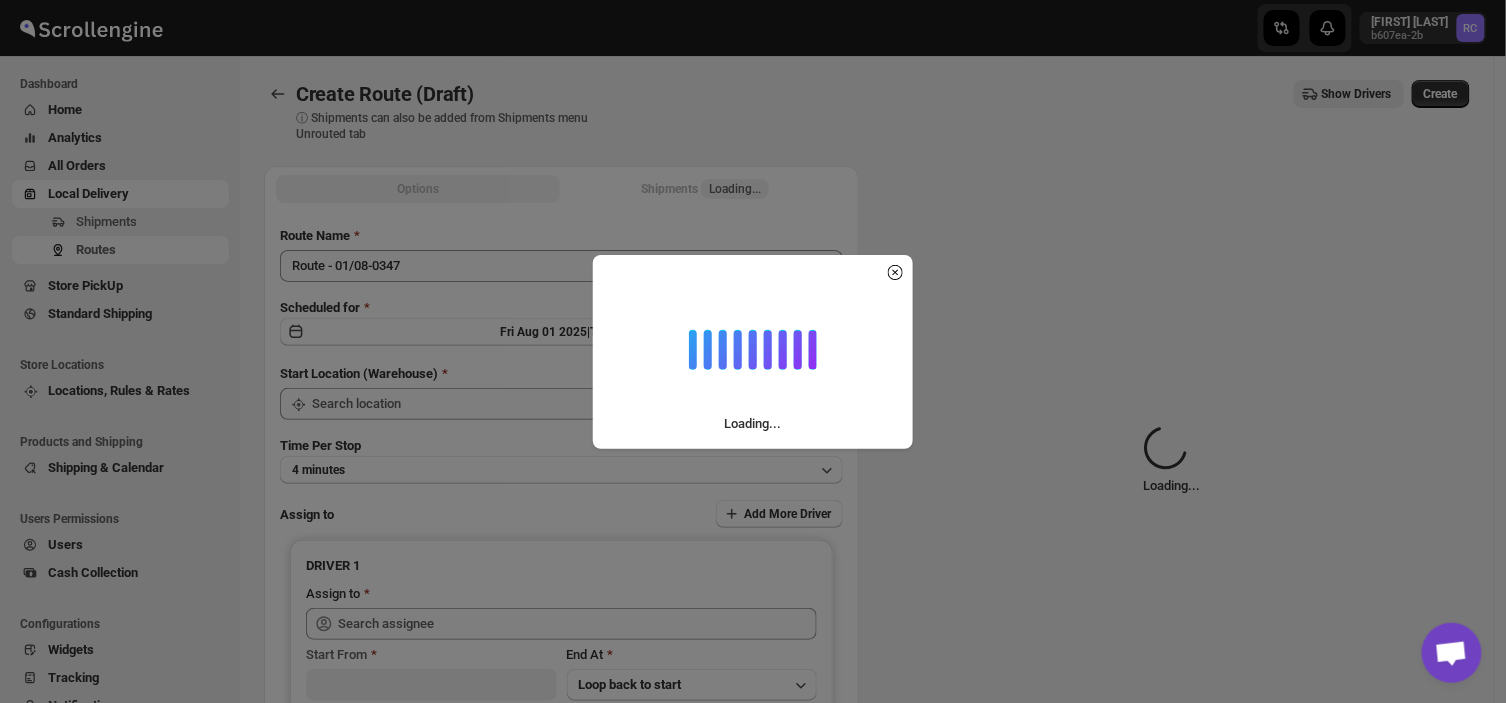 type on "DS01 Sarjapur" 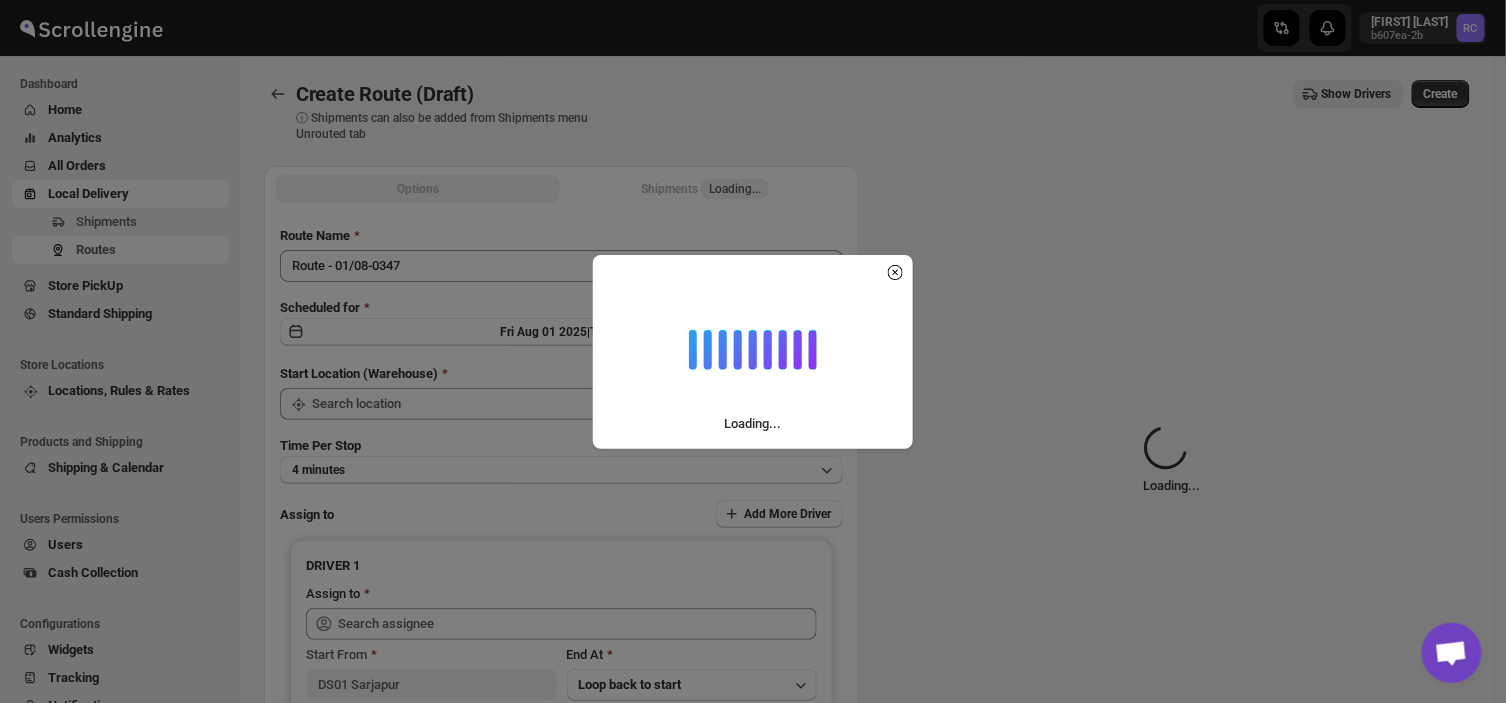 type on "DS01 Sarjapur" 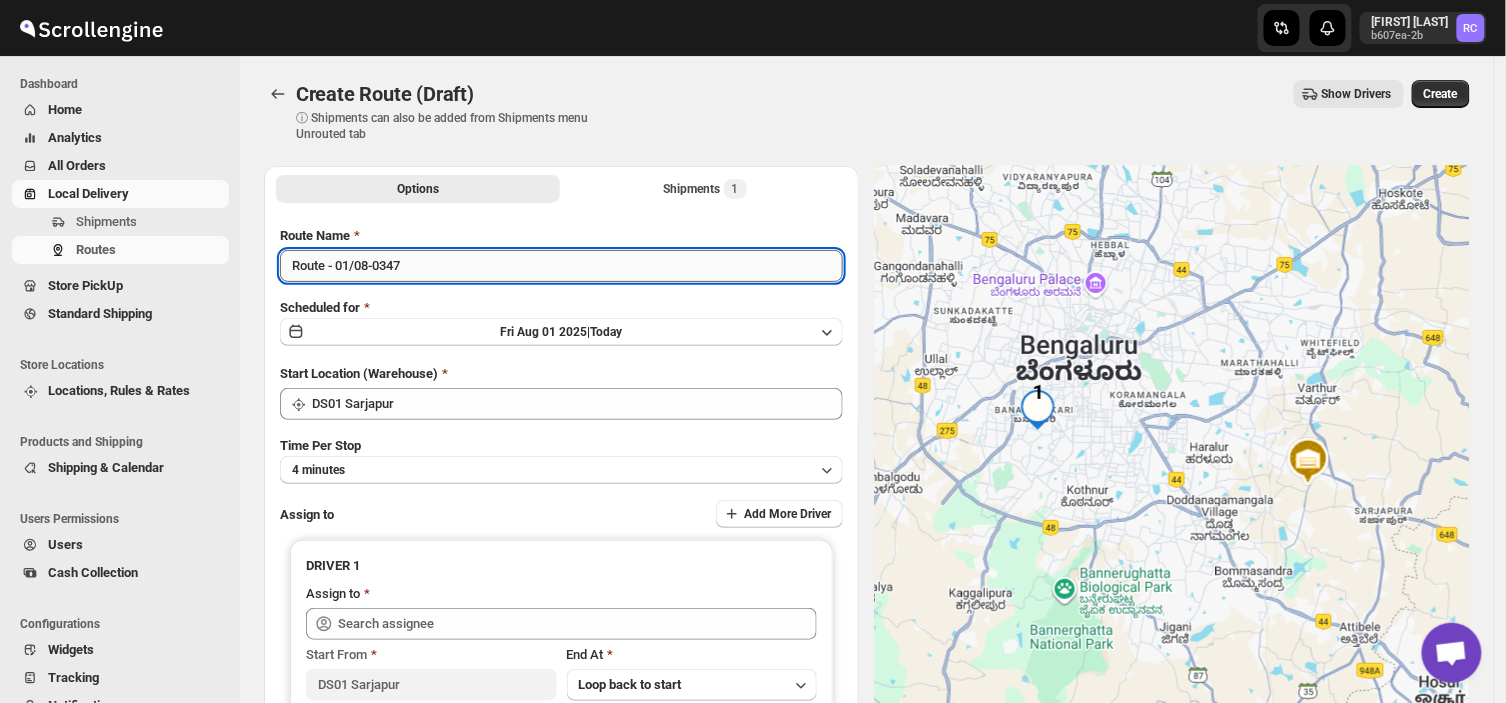 click on "Route - 01/08-0347" at bounding box center [561, 266] 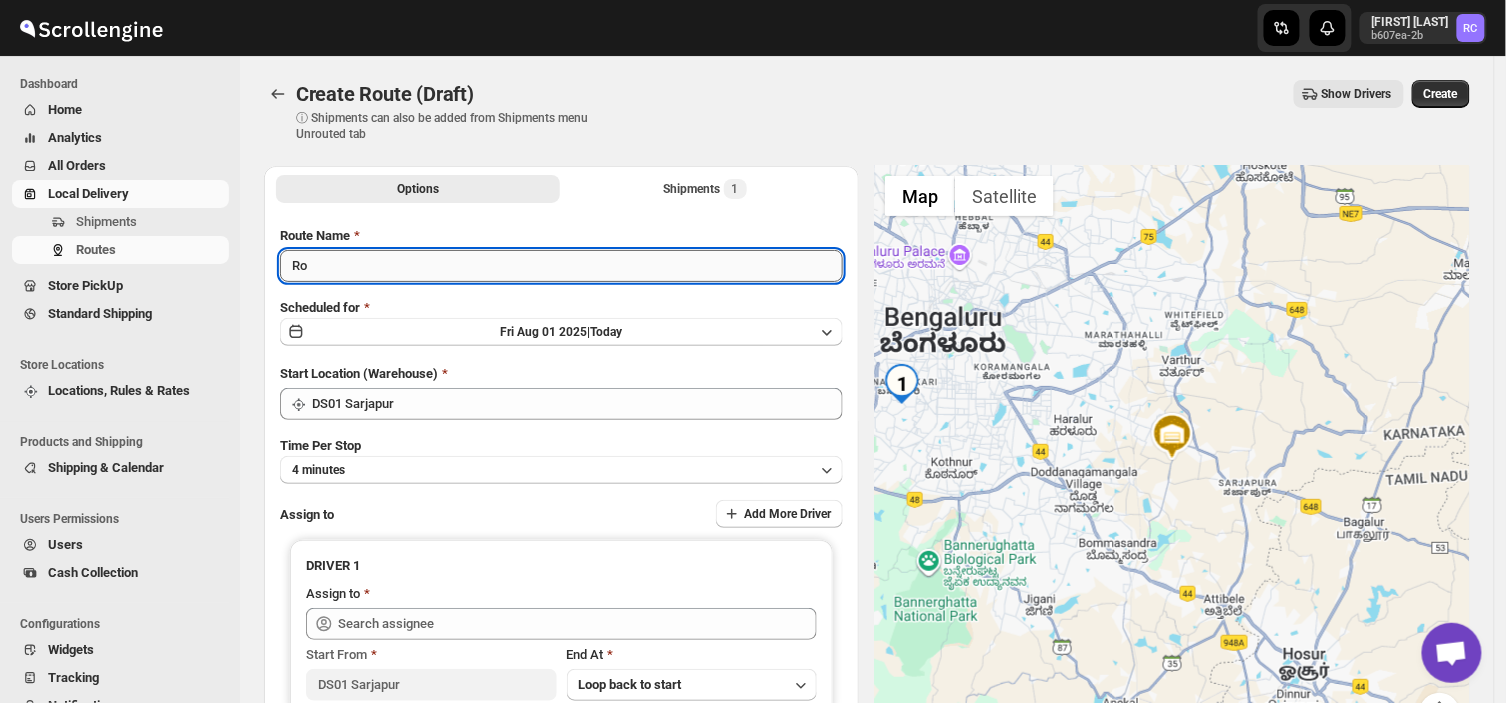 type on "R" 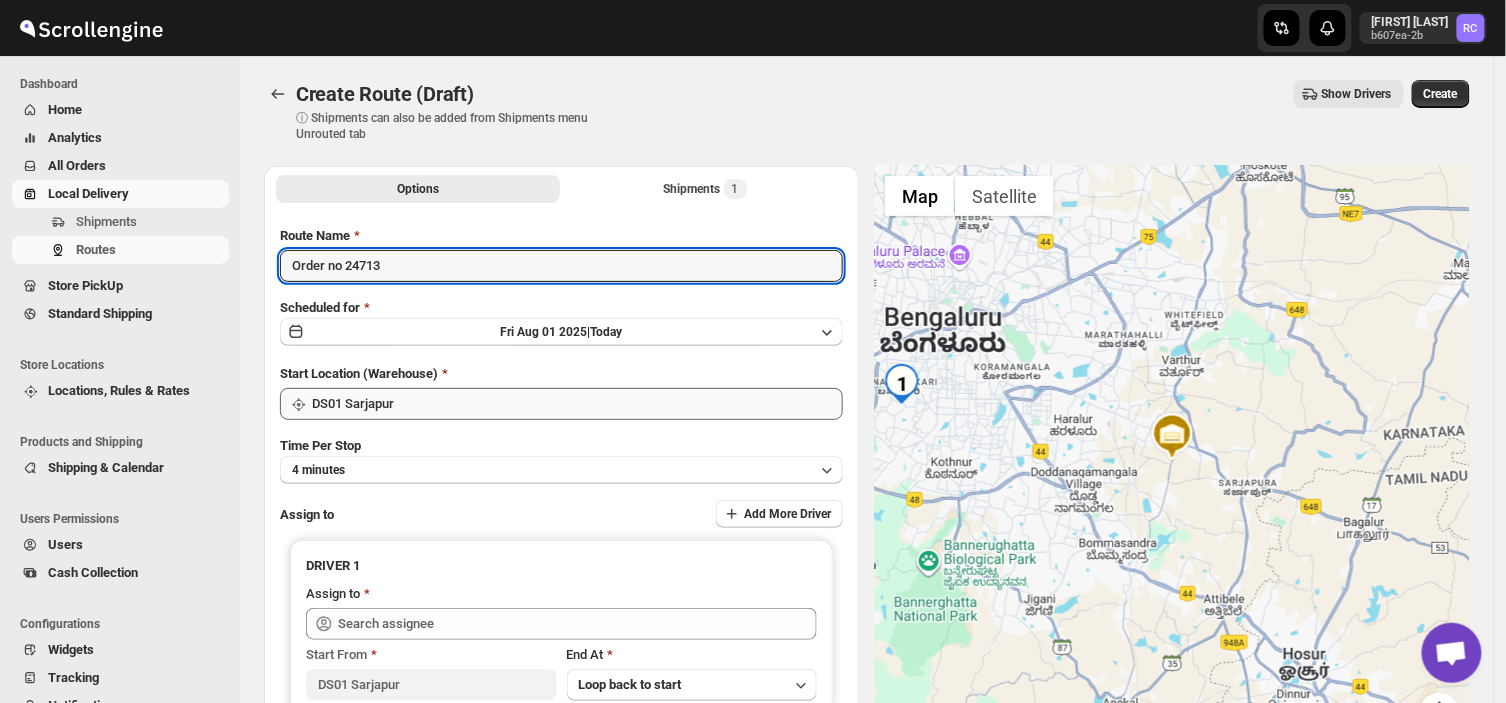 type on "Order no 24713" 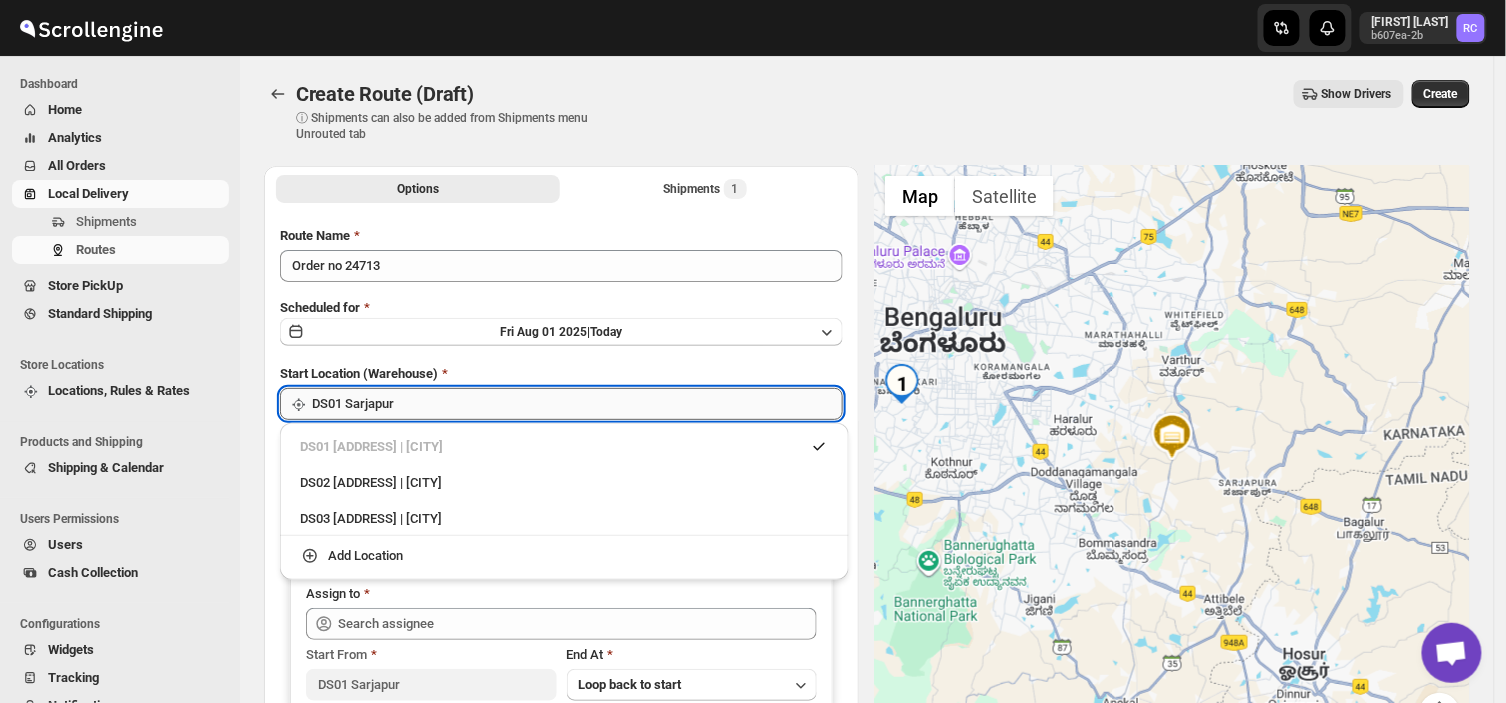 click on "DS01 Sarjapur" at bounding box center (577, 404) 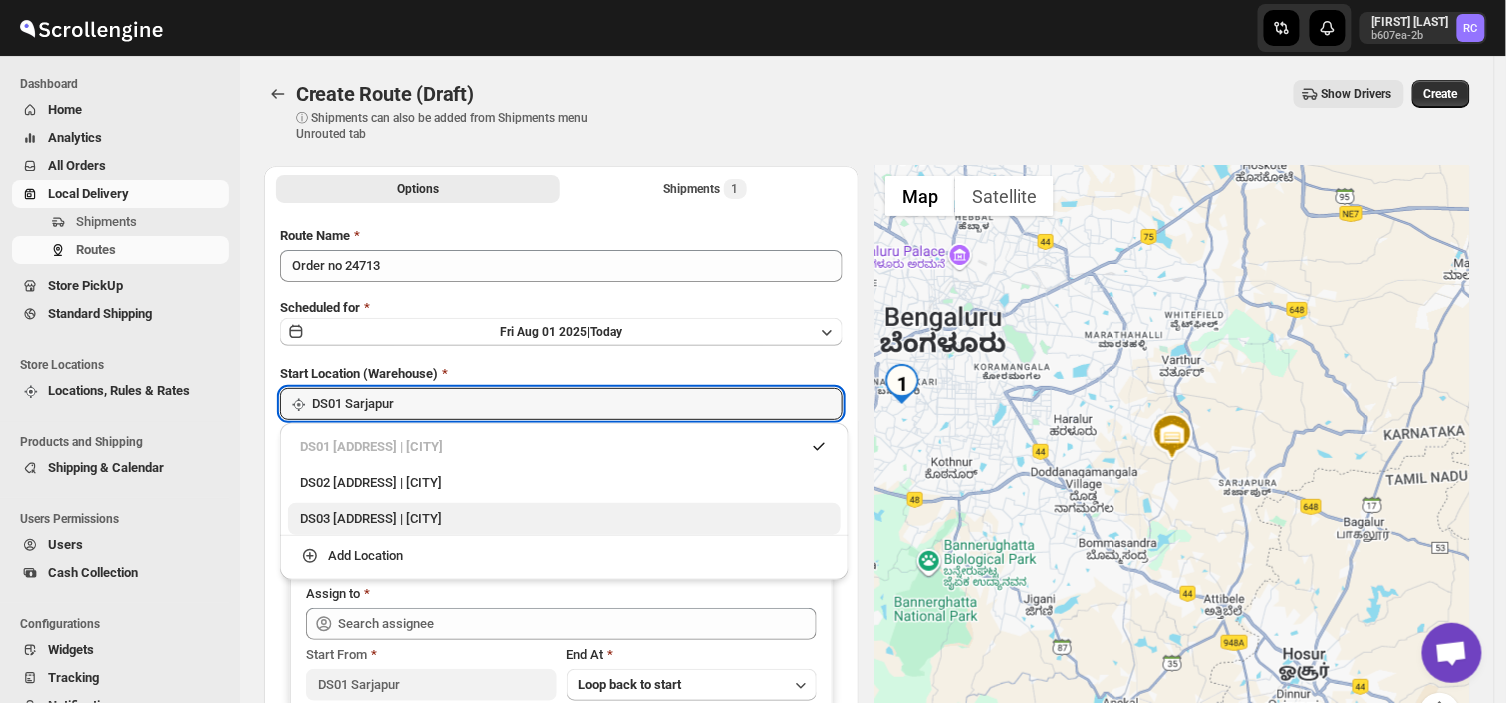click on "DS03 [ADDRESS] | [CITY]" at bounding box center (564, 519) 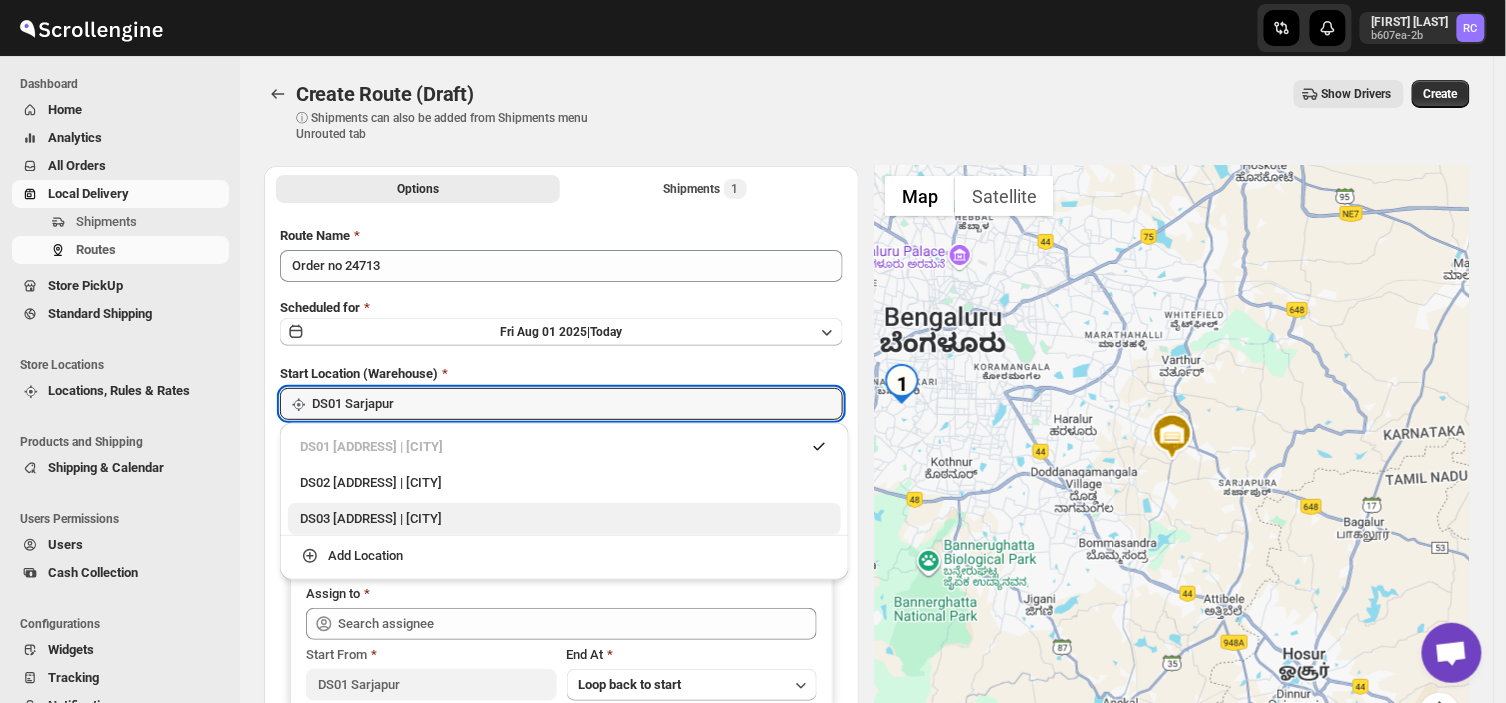 type on "DS03 Kengeri" 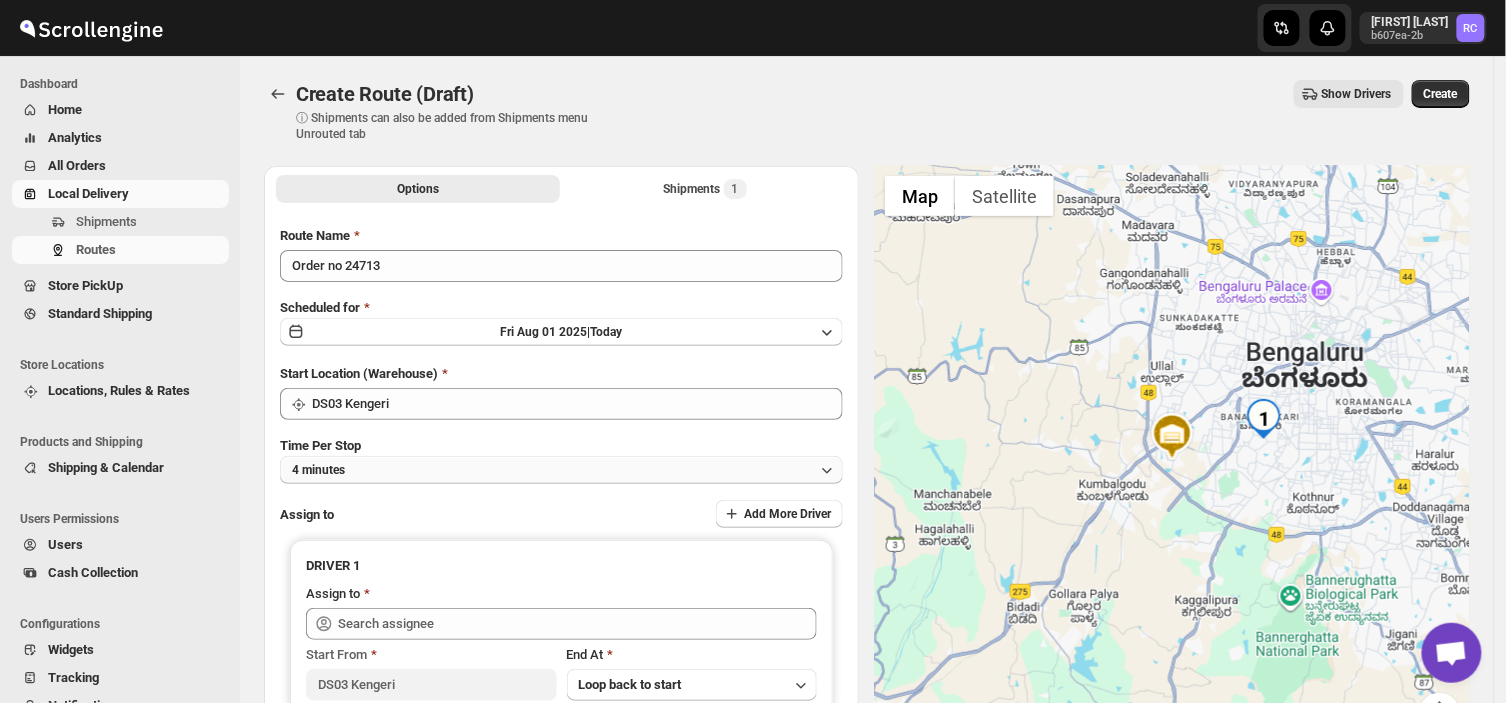 click on "4 minutes" at bounding box center [561, 470] 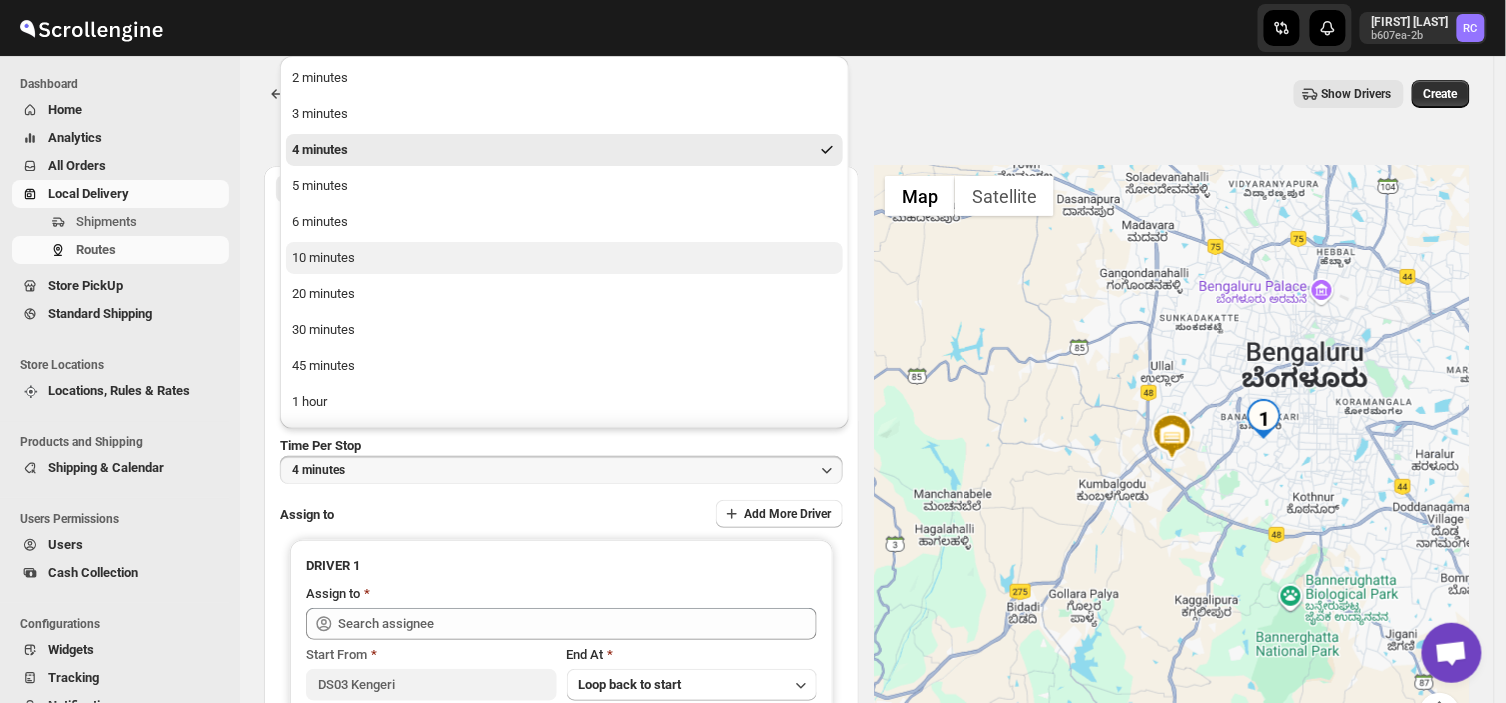 click on "10 minutes" at bounding box center [564, 258] 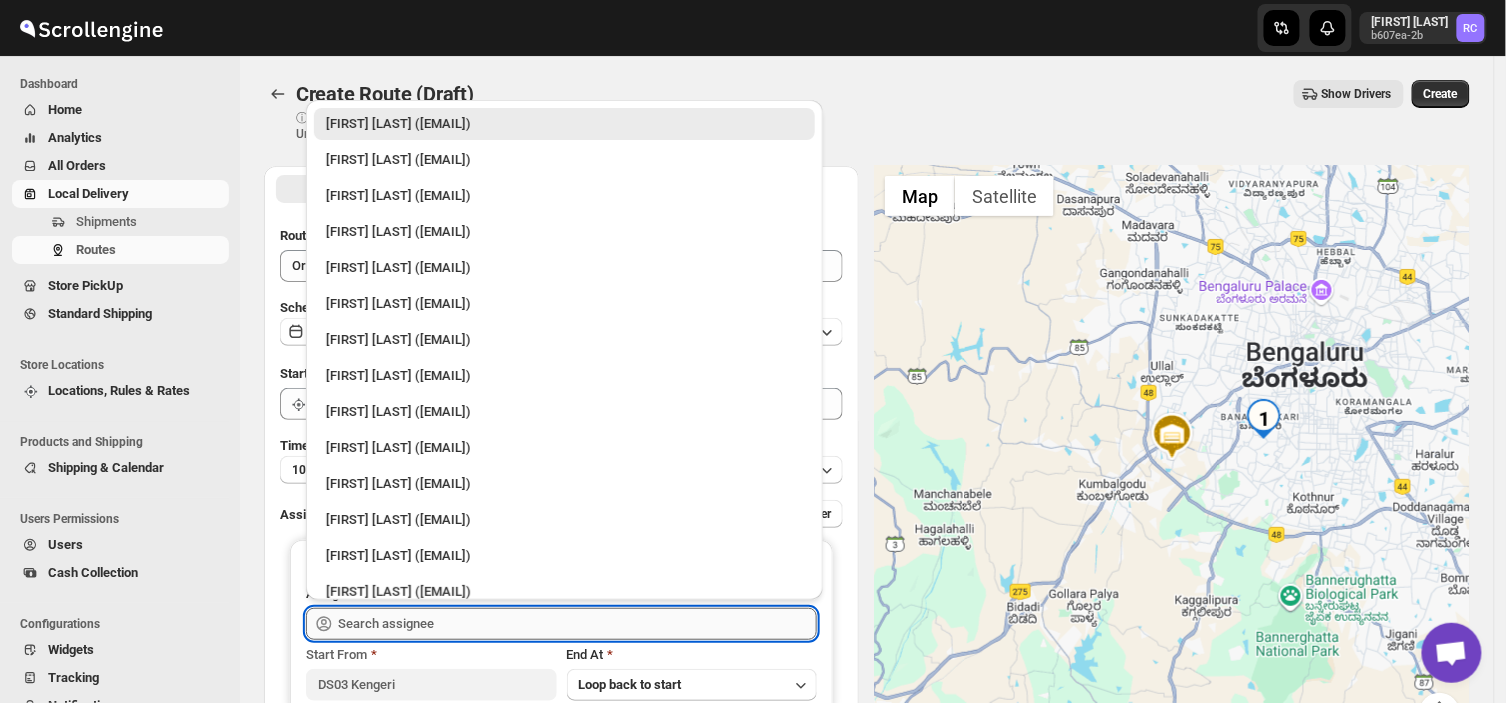 click at bounding box center [577, 624] 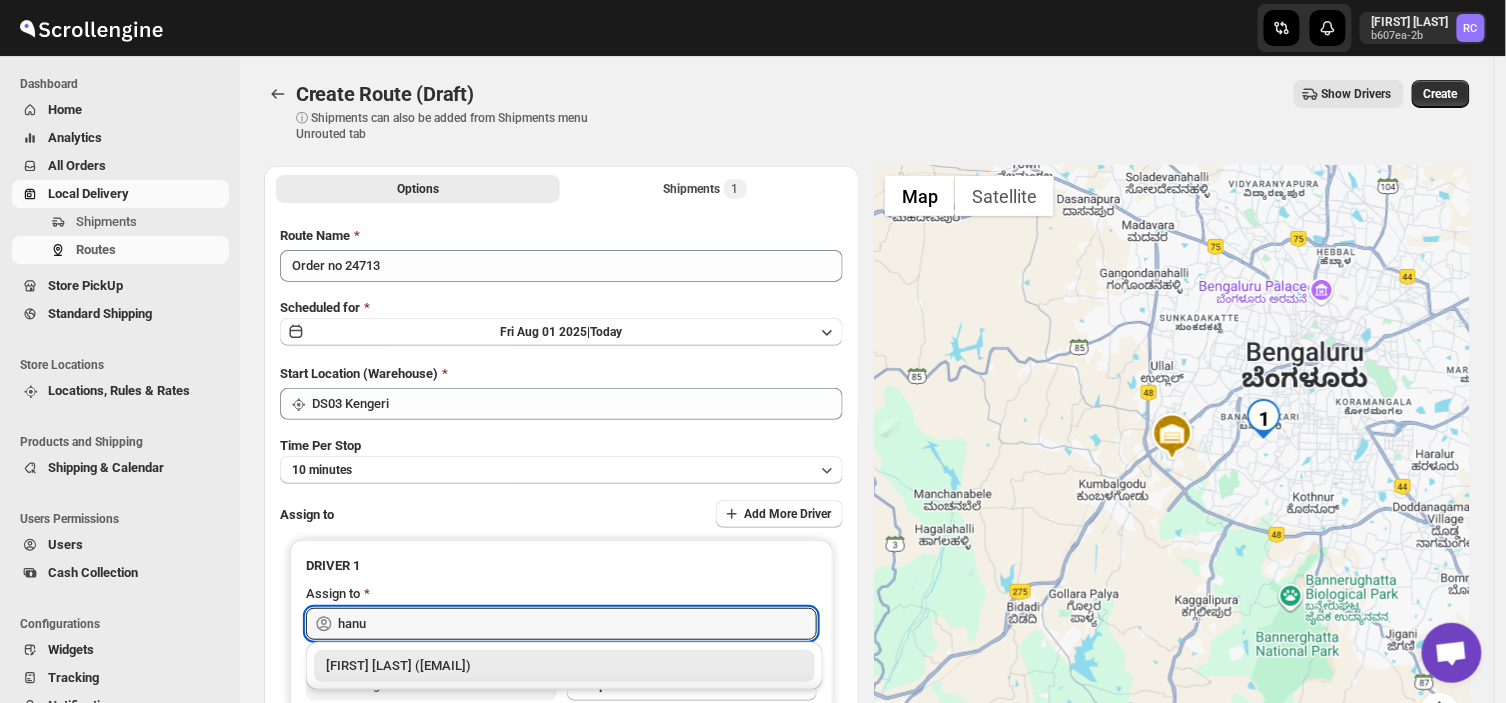 click on "[FIRST] [LAST] ([EMAIL])" at bounding box center [564, 666] 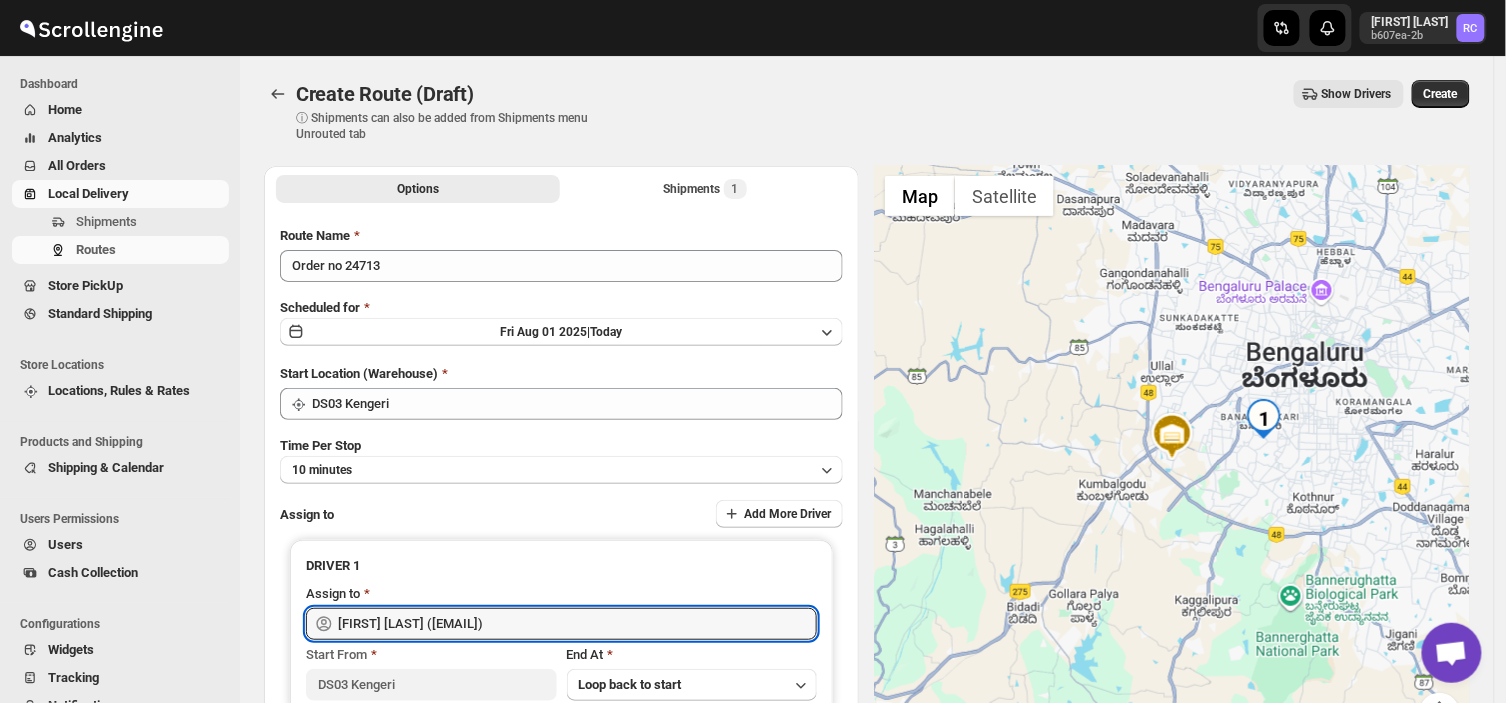 type on "[FIRST] [LAST] ([EMAIL])" 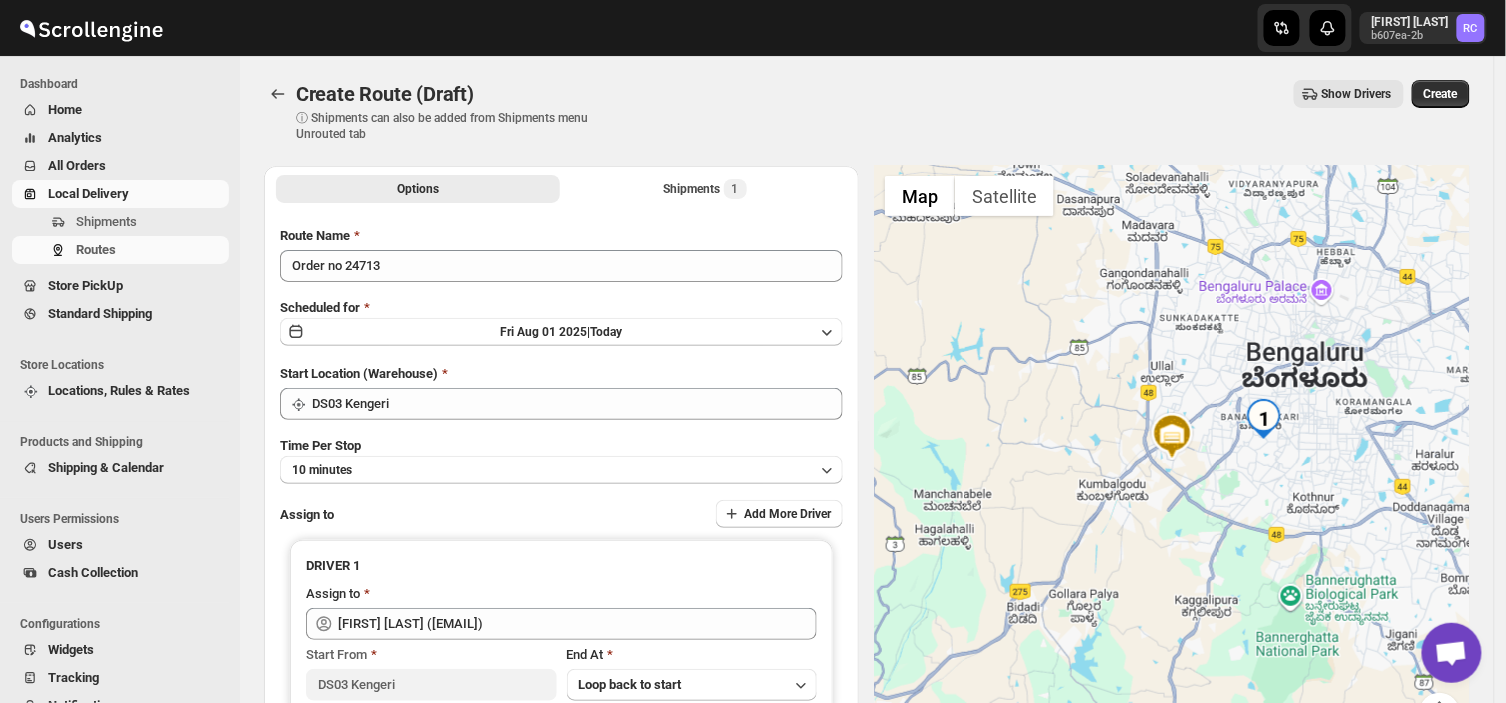 click on "Create Route (Draft). This page is ready Create Route (Draft) ⓘ Shipments can also be added from Shipments menu Unrouted tab Show Drivers More actions Show Drivers Create" at bounding box center [867, 111] 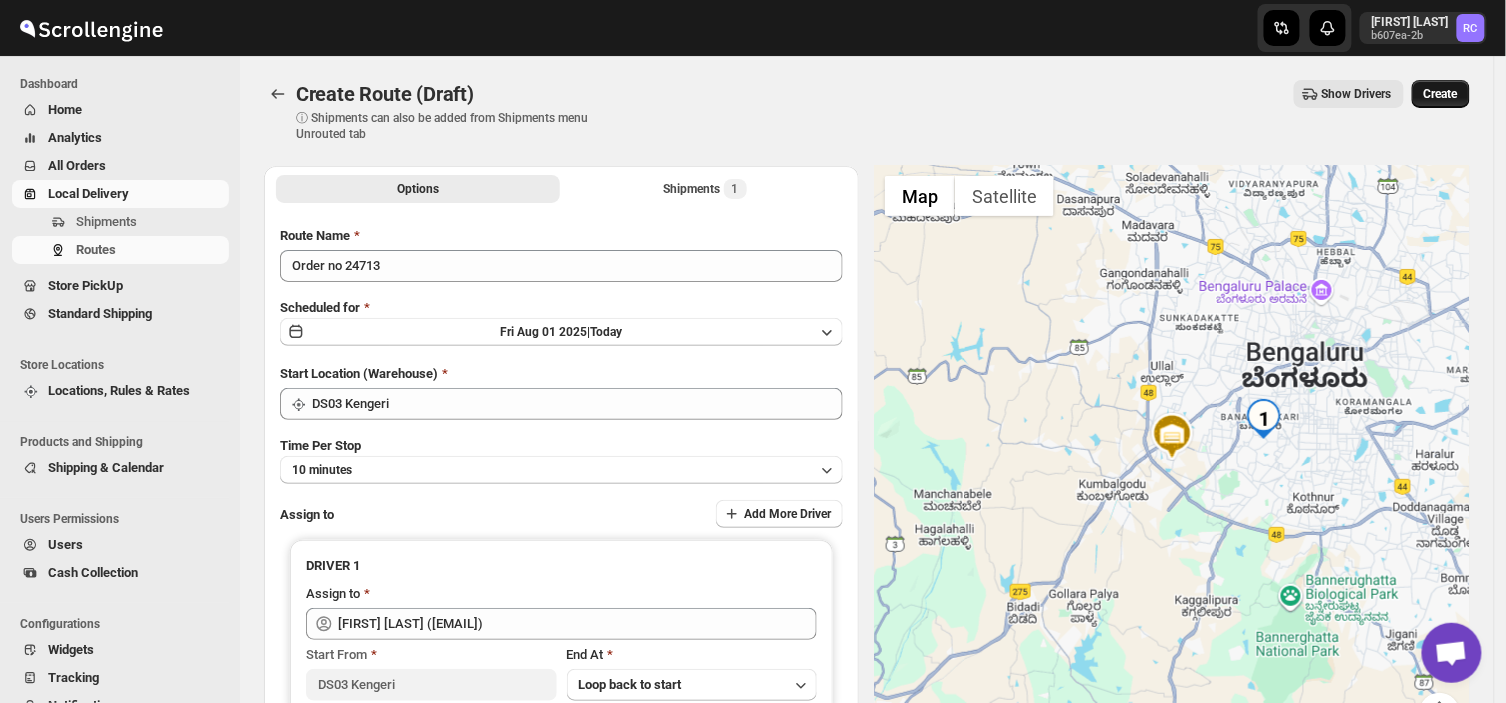 click on "Create" at bounding box center [1441, 94] 